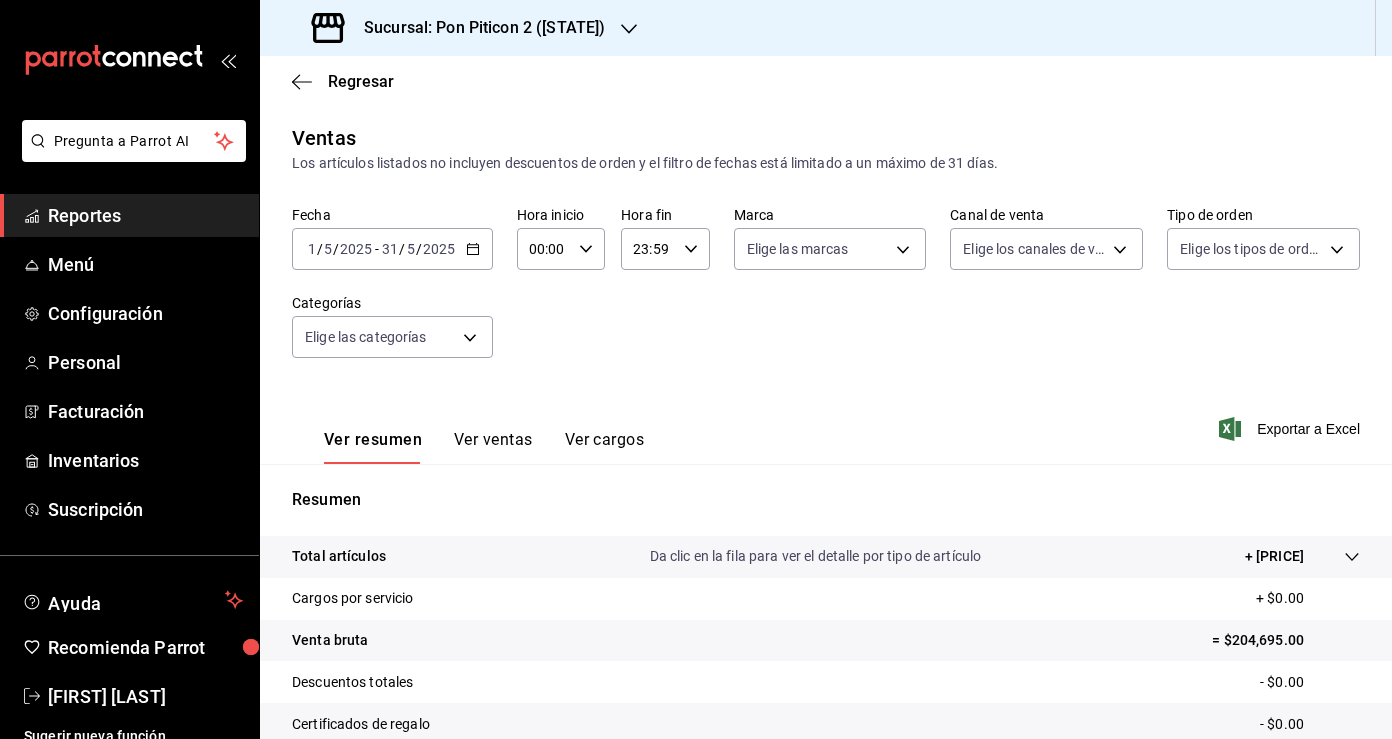 scroll, scrollTop: 0, scrollLeft: 0, axis: both 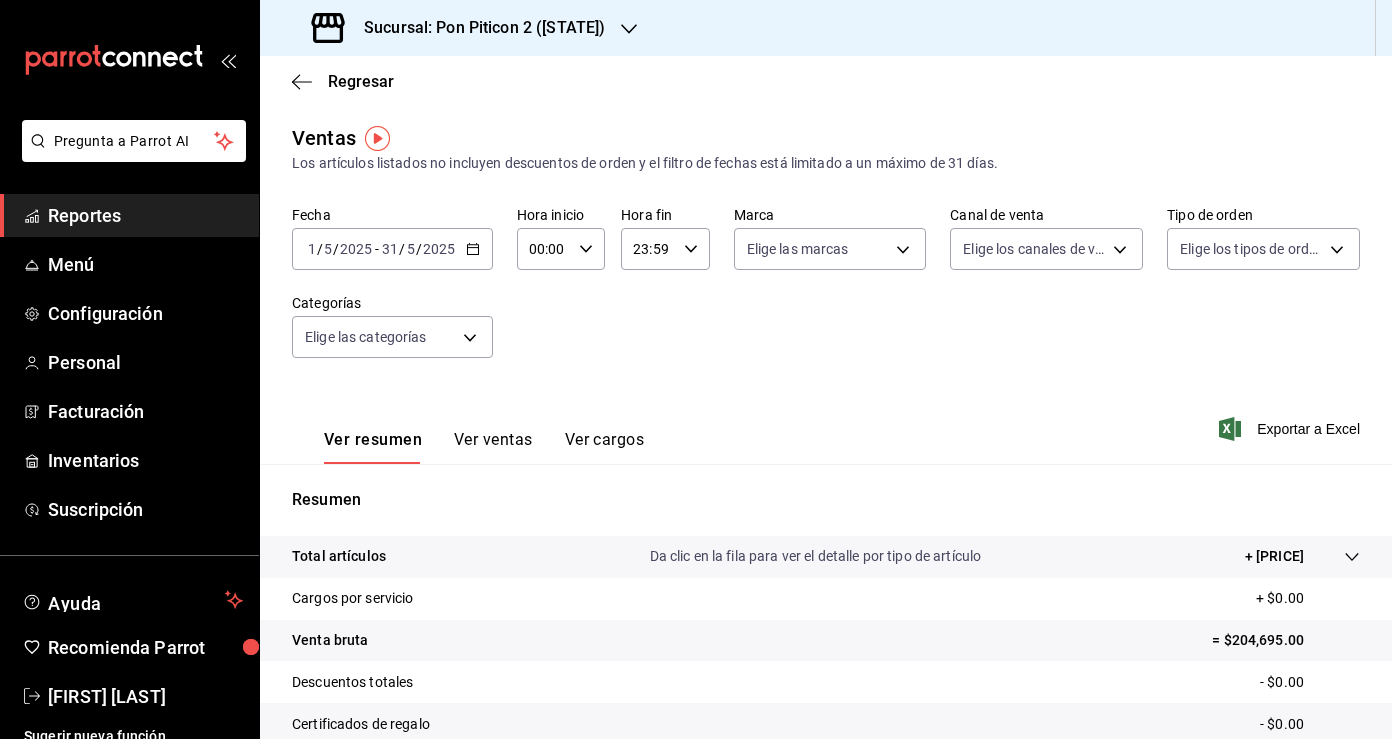 click 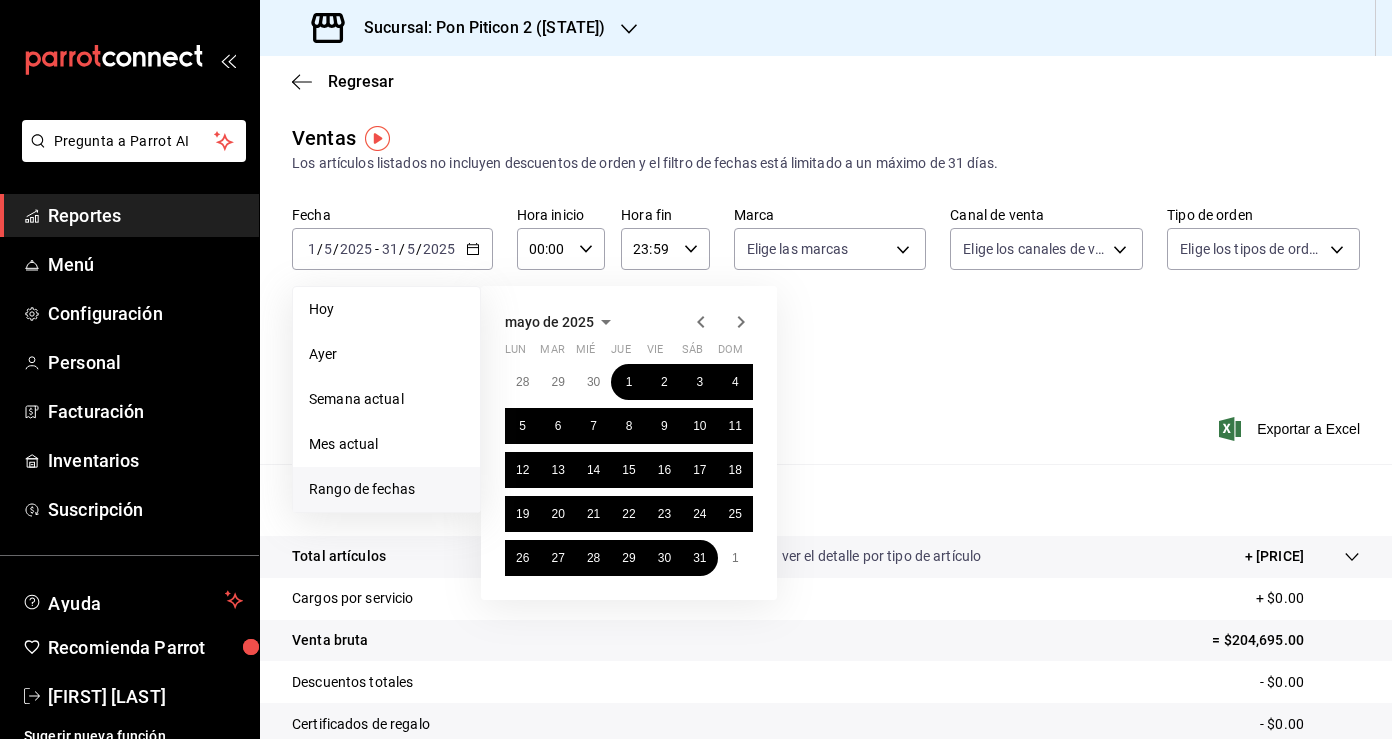 click 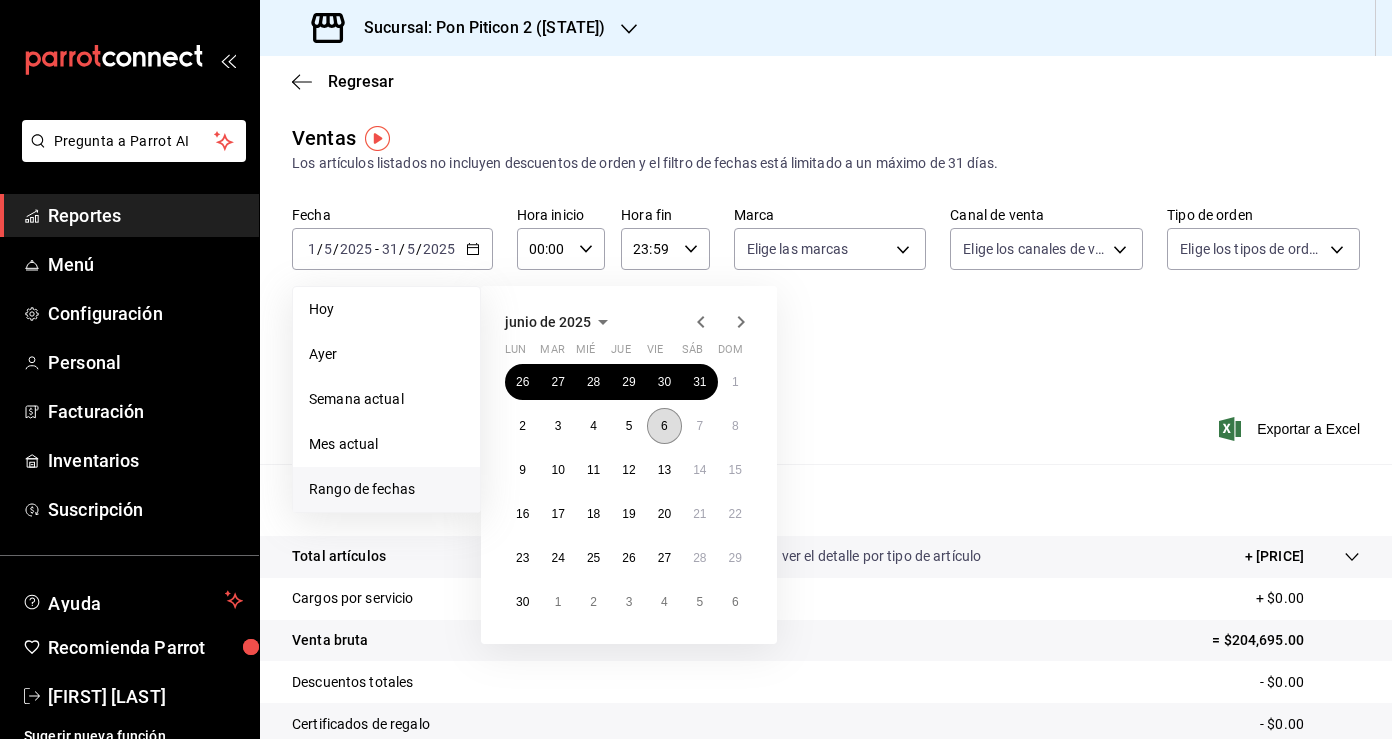 click on "6" at bounding box center [664, 426] 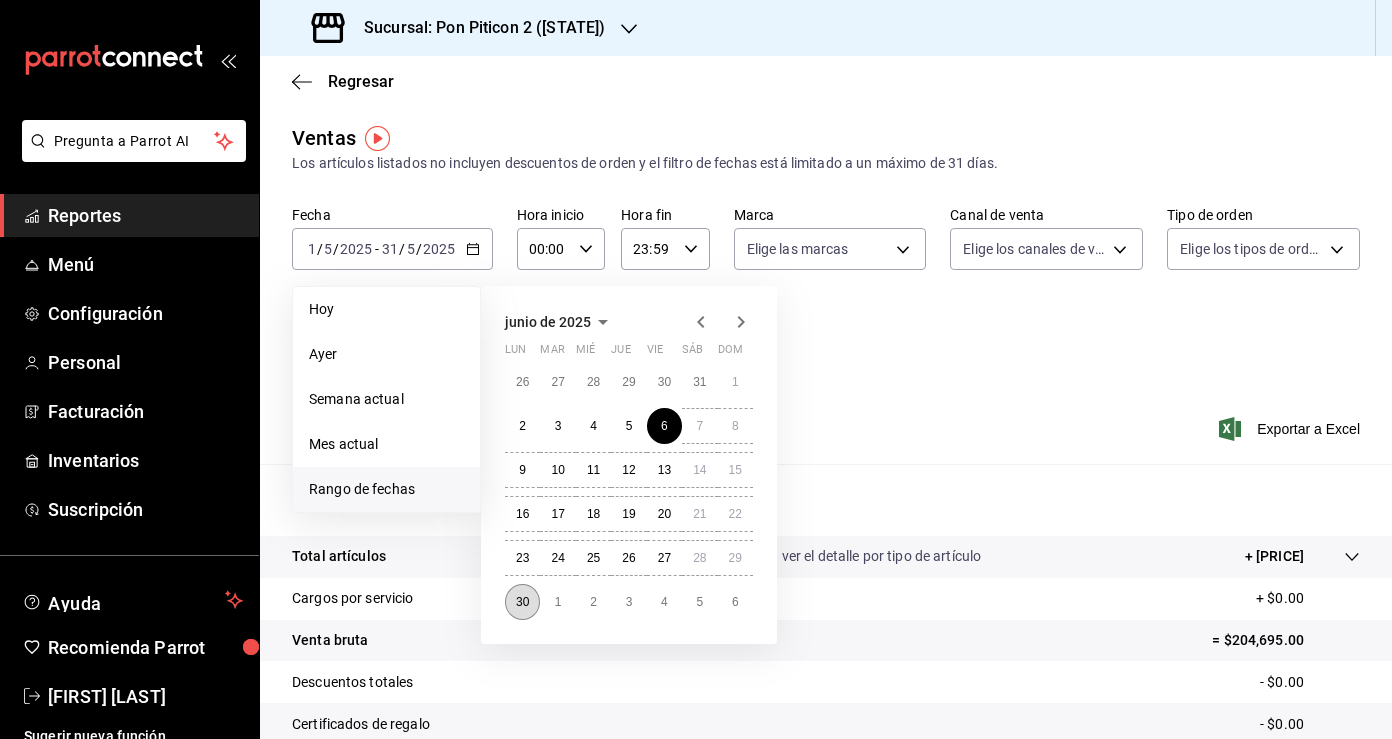 click on "30" at bounding box center [522, 602] 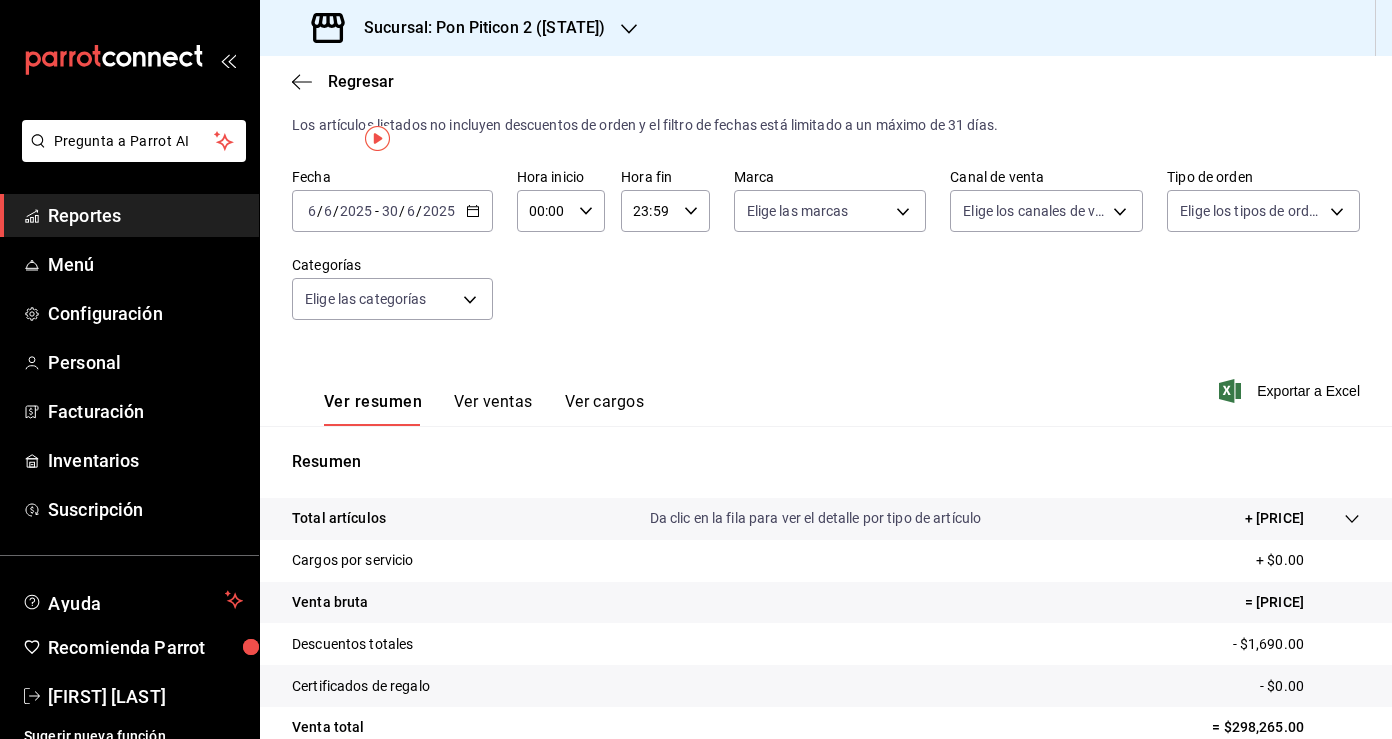 scroll, scrollTop: 0, scrollLeft: 0, axis: both 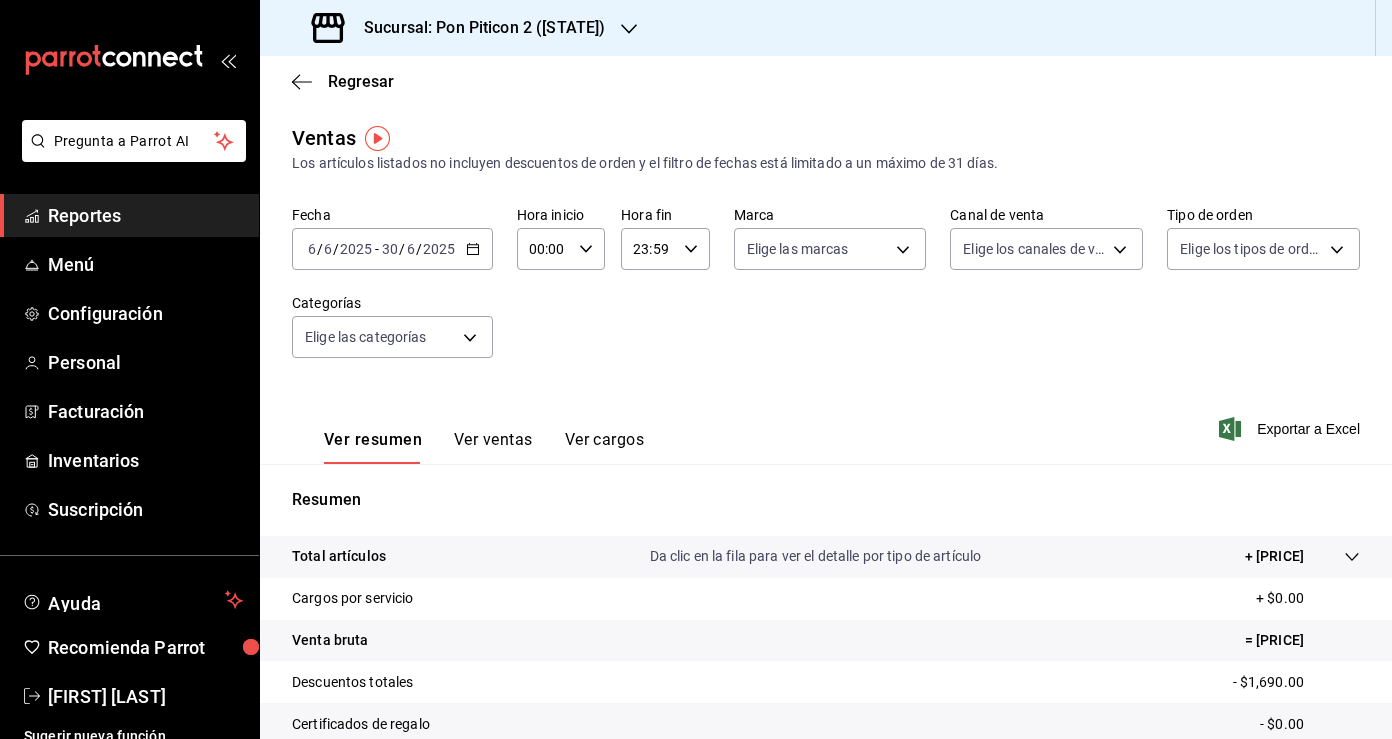 click on "Reportes" at bounding box center [145, 215] 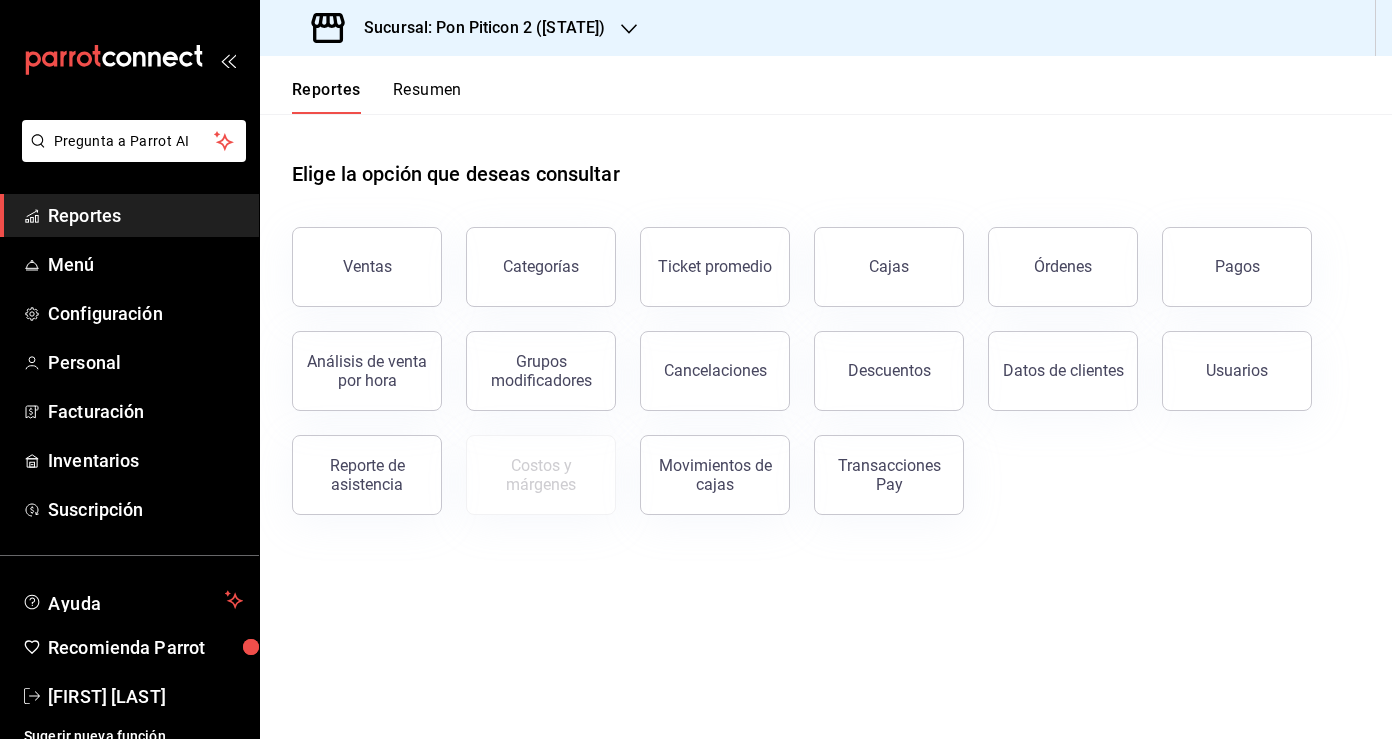 click on "Resumen" at bounding box center (427, 97) 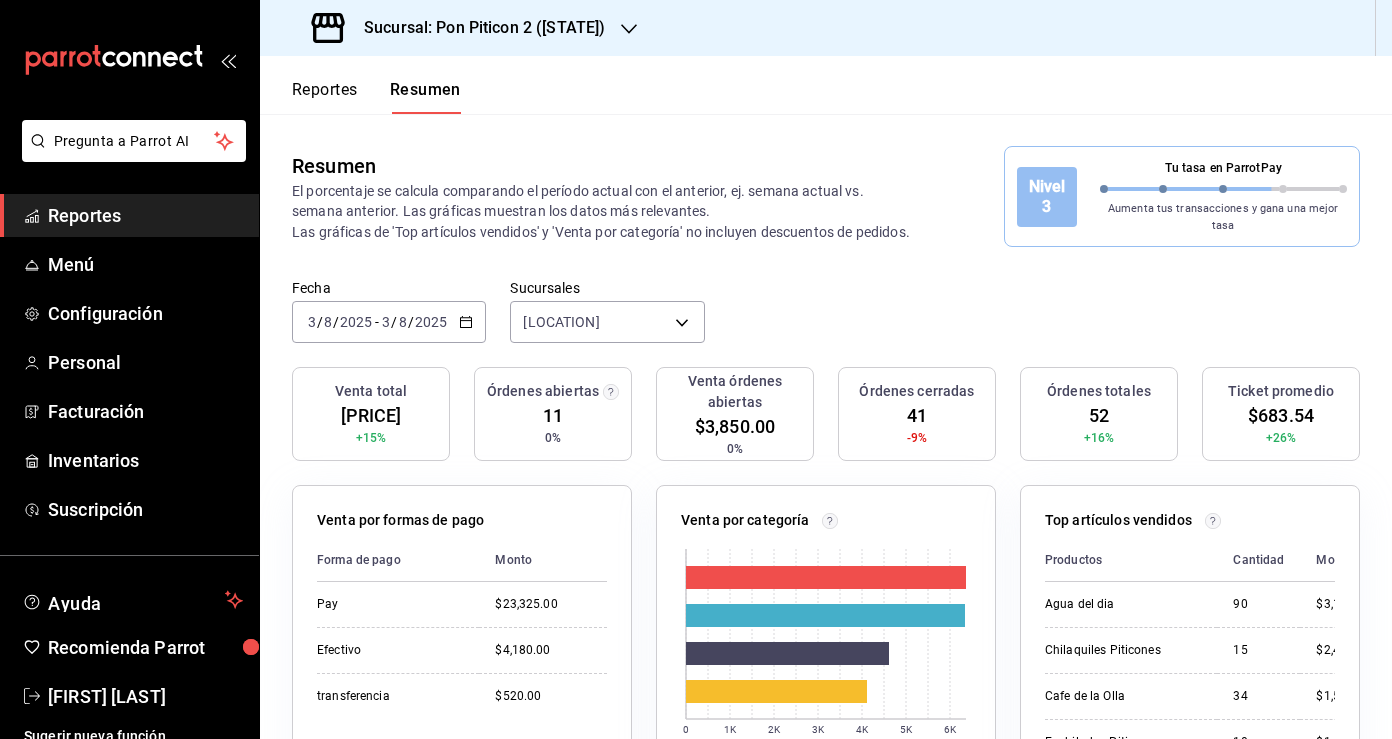 click on "Reportes" at bounding box center [145, 215] 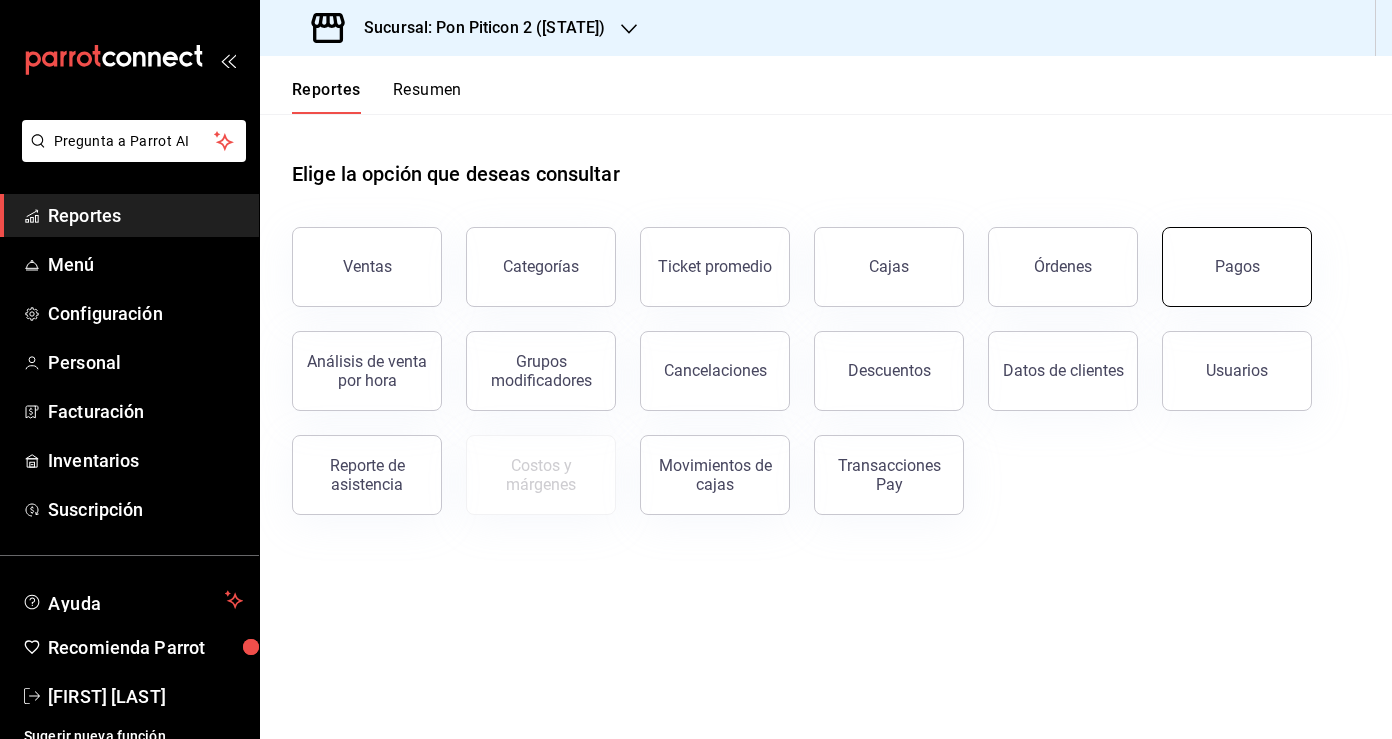 click on "Pagos" at bounding box center [1237, 267] 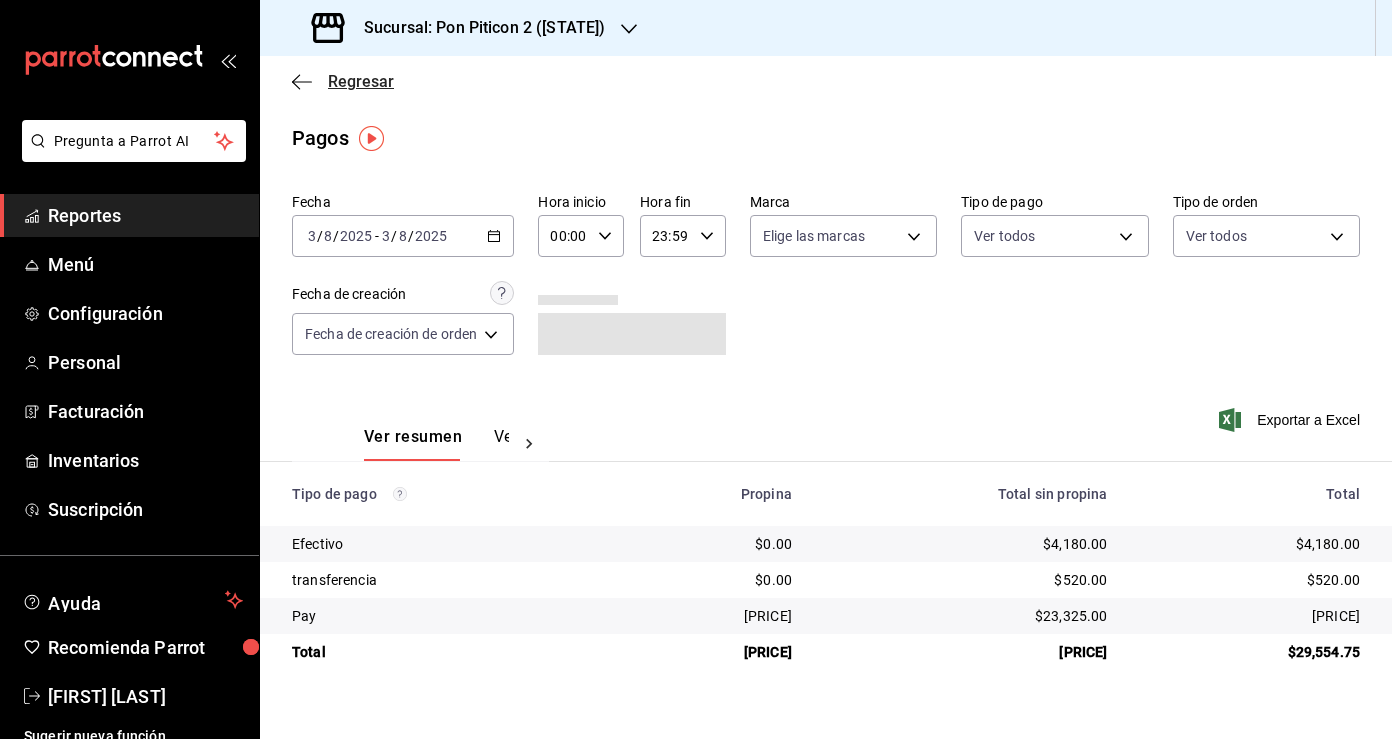 click 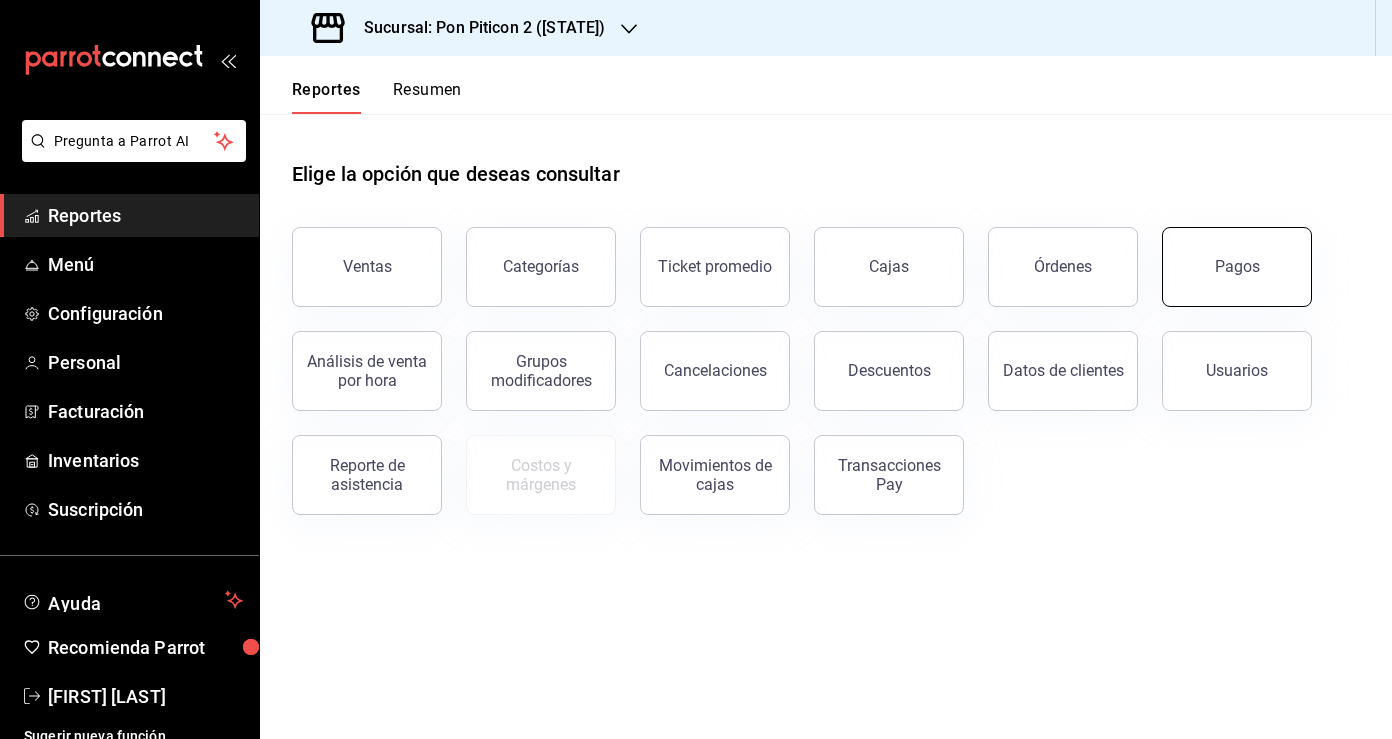 click on "Pagos" at bounding box center [1237, 267] 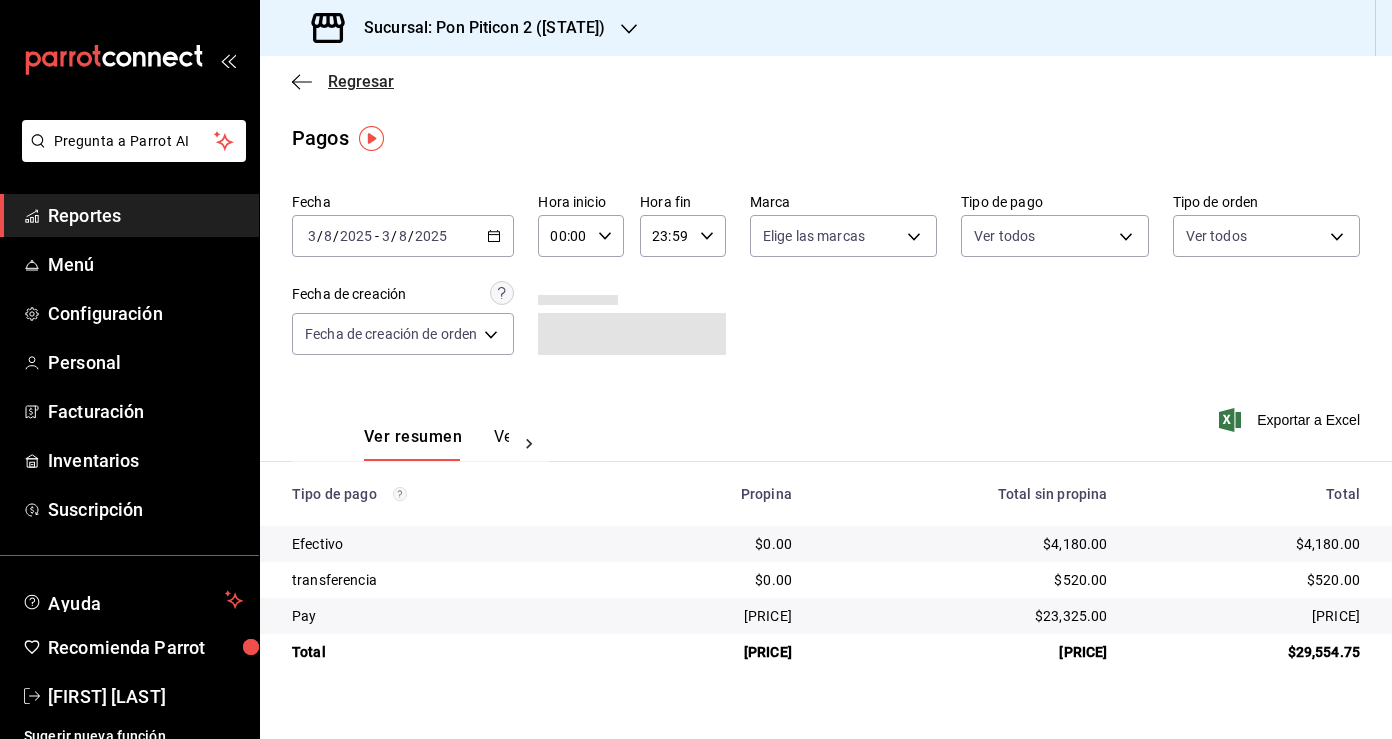 click 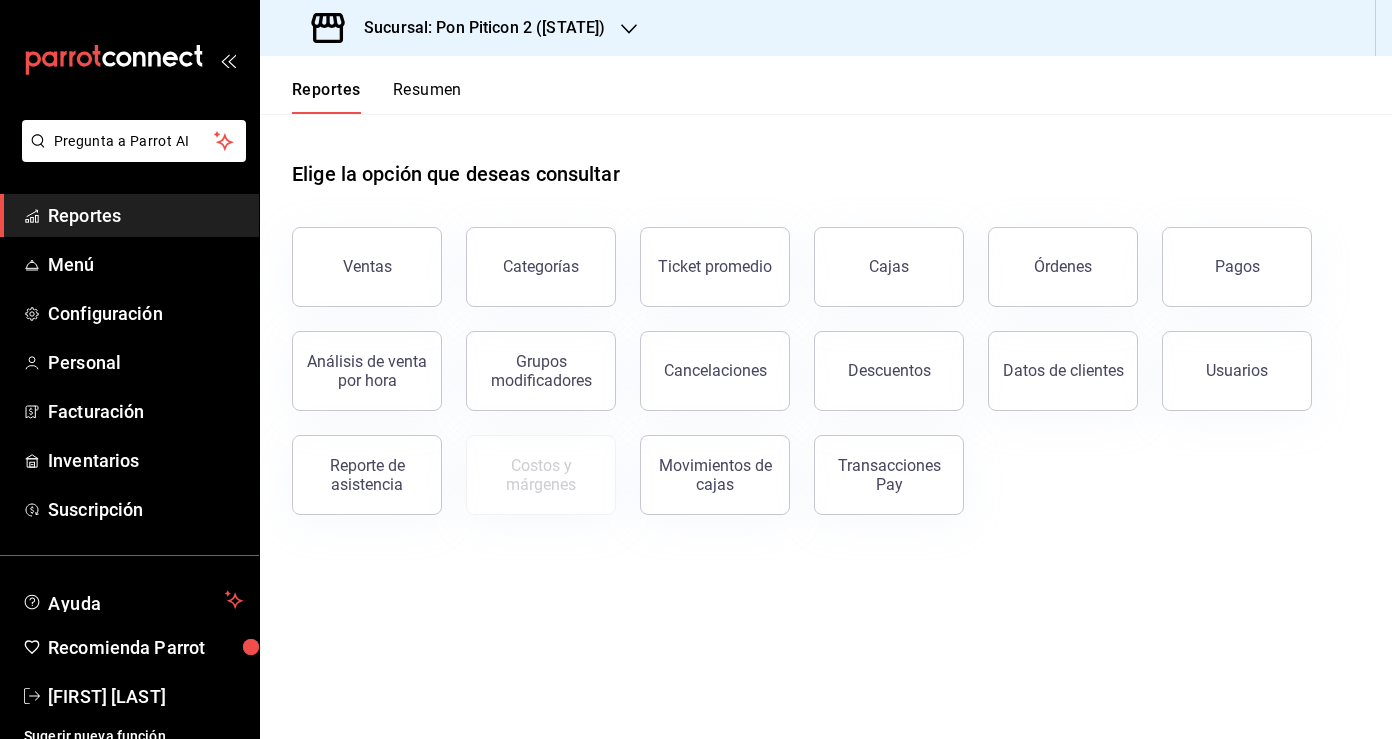 click on "Resumen" at bounding box center (427, 97) 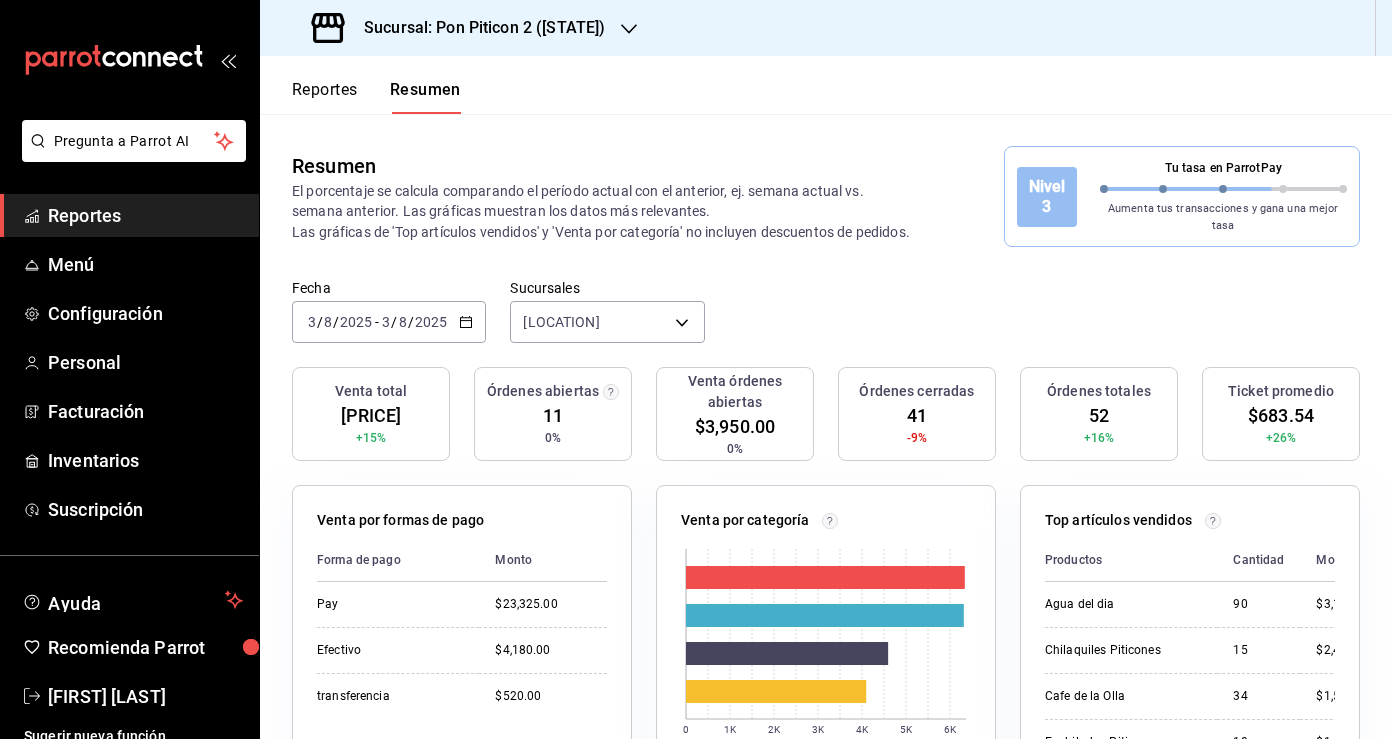 click on "2025-08-03 3 / 8 / 2025 - 2025-08-03 3 / 8 / 2025" at bounding box center (389, 322) 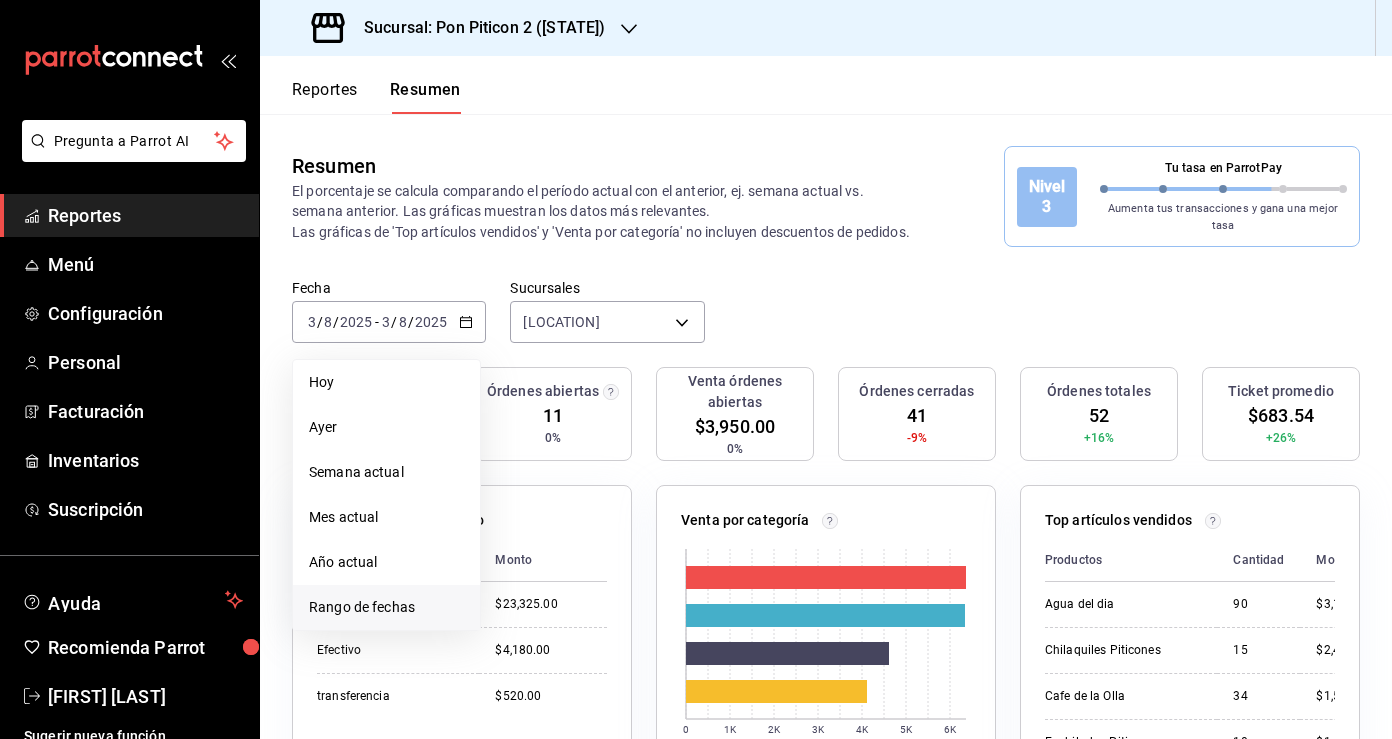 click on "Rango de fechas" at bounding box center [386, 607] 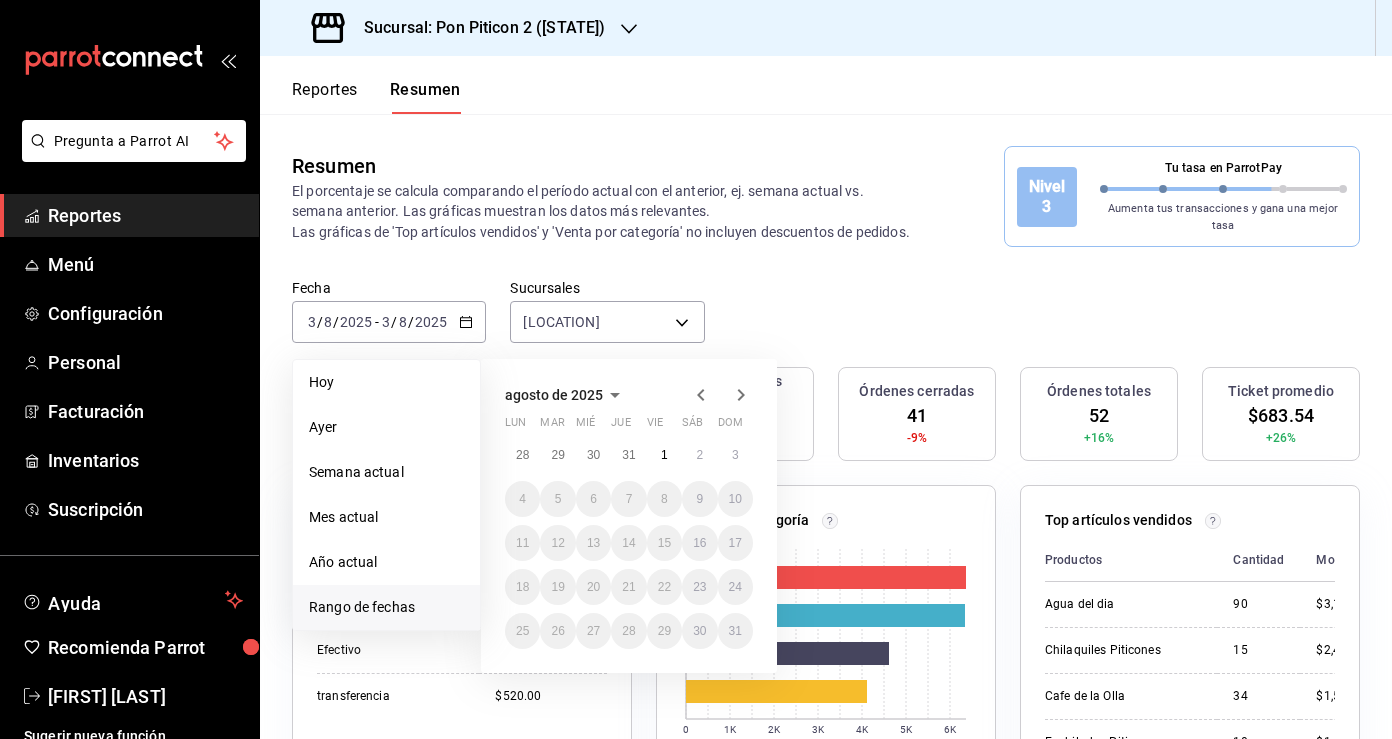 click 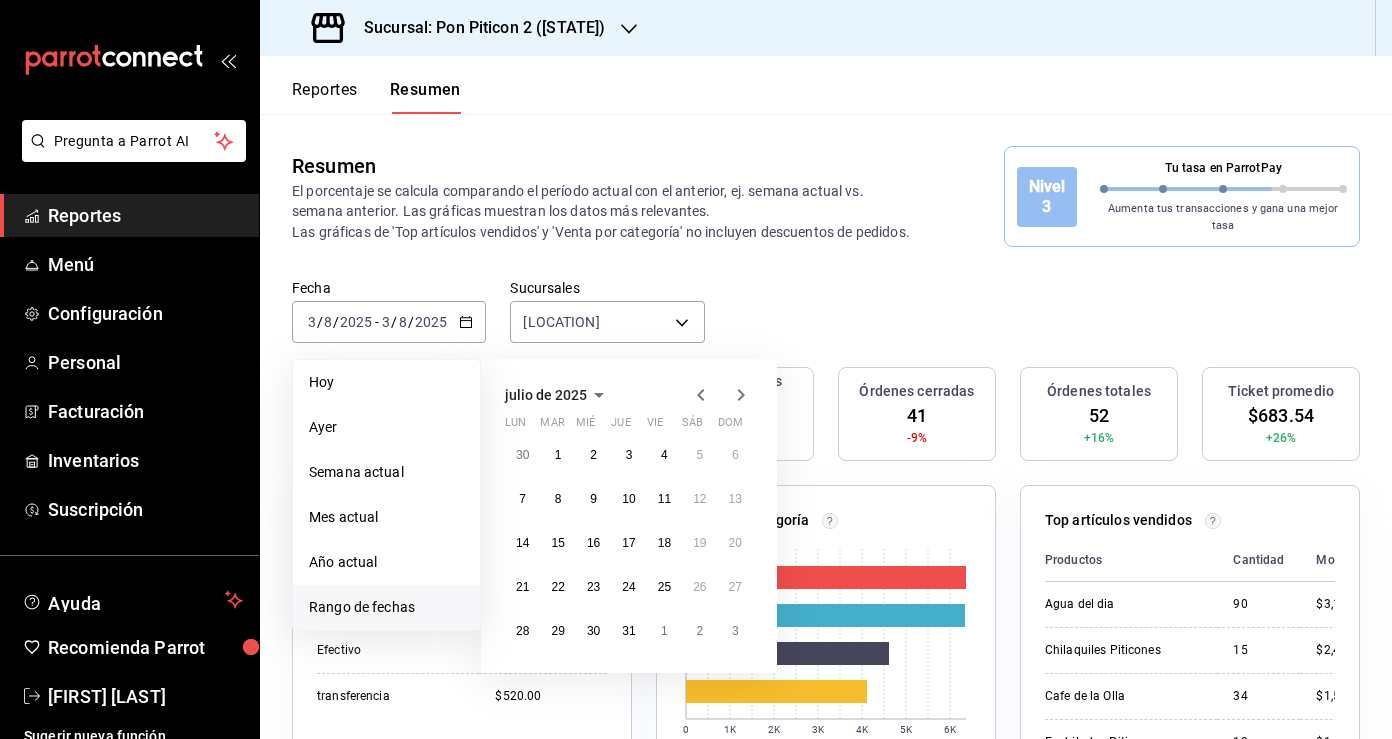 click 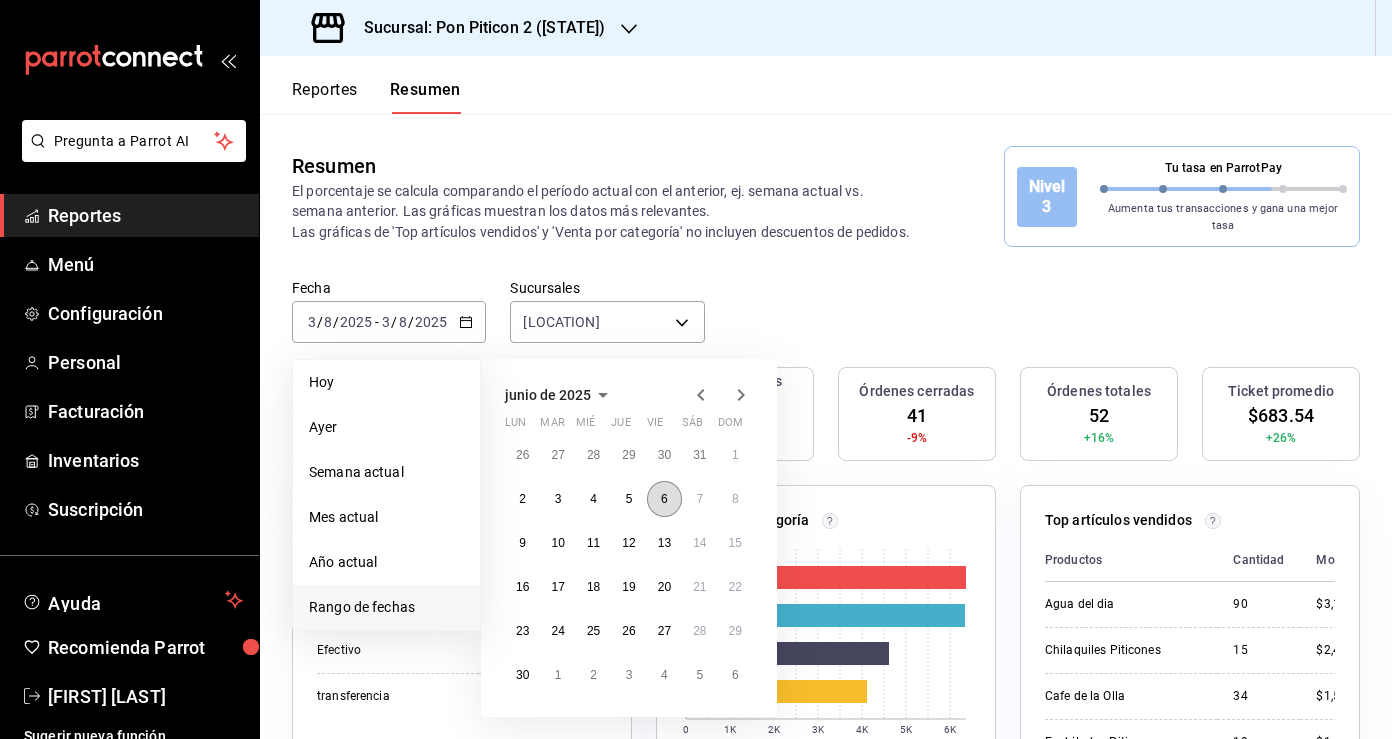 click on "6" at bounding box center (664, 499) 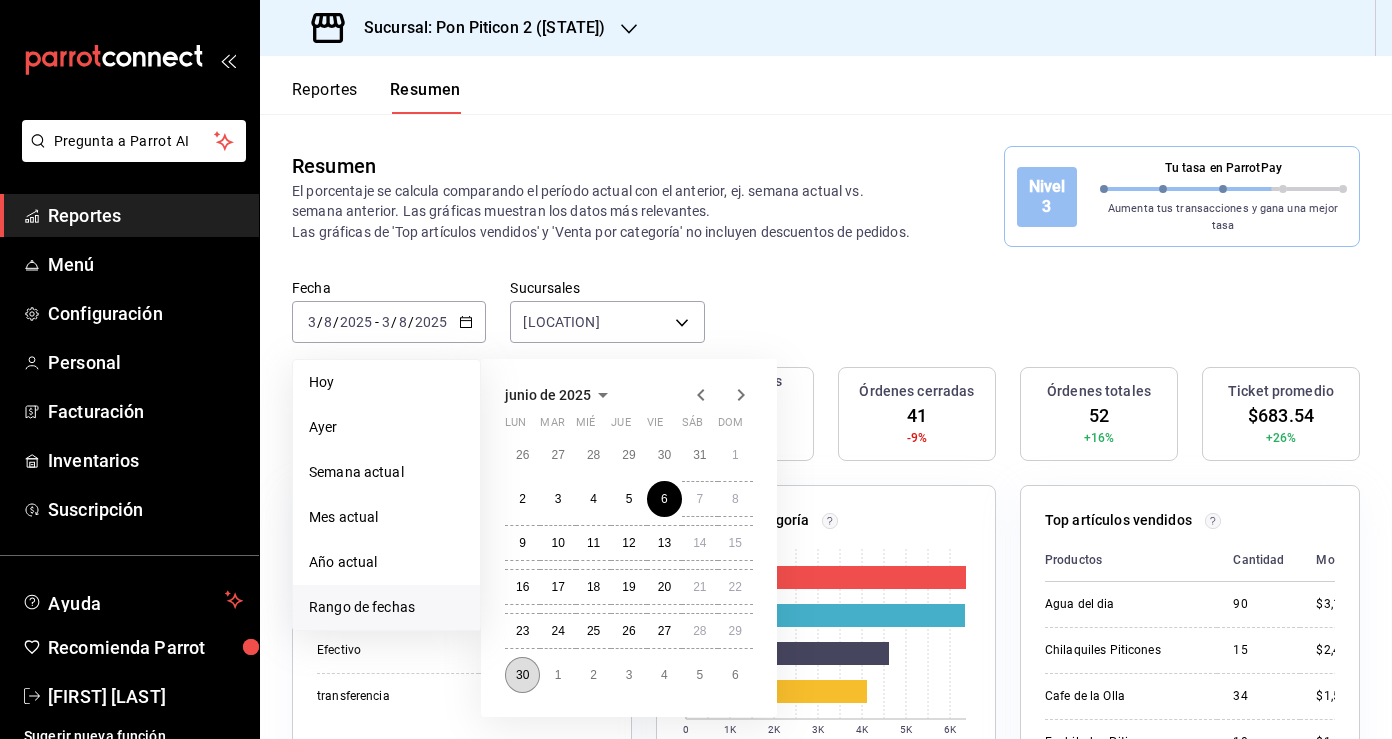click on "30" at bounding box center (522, 675) 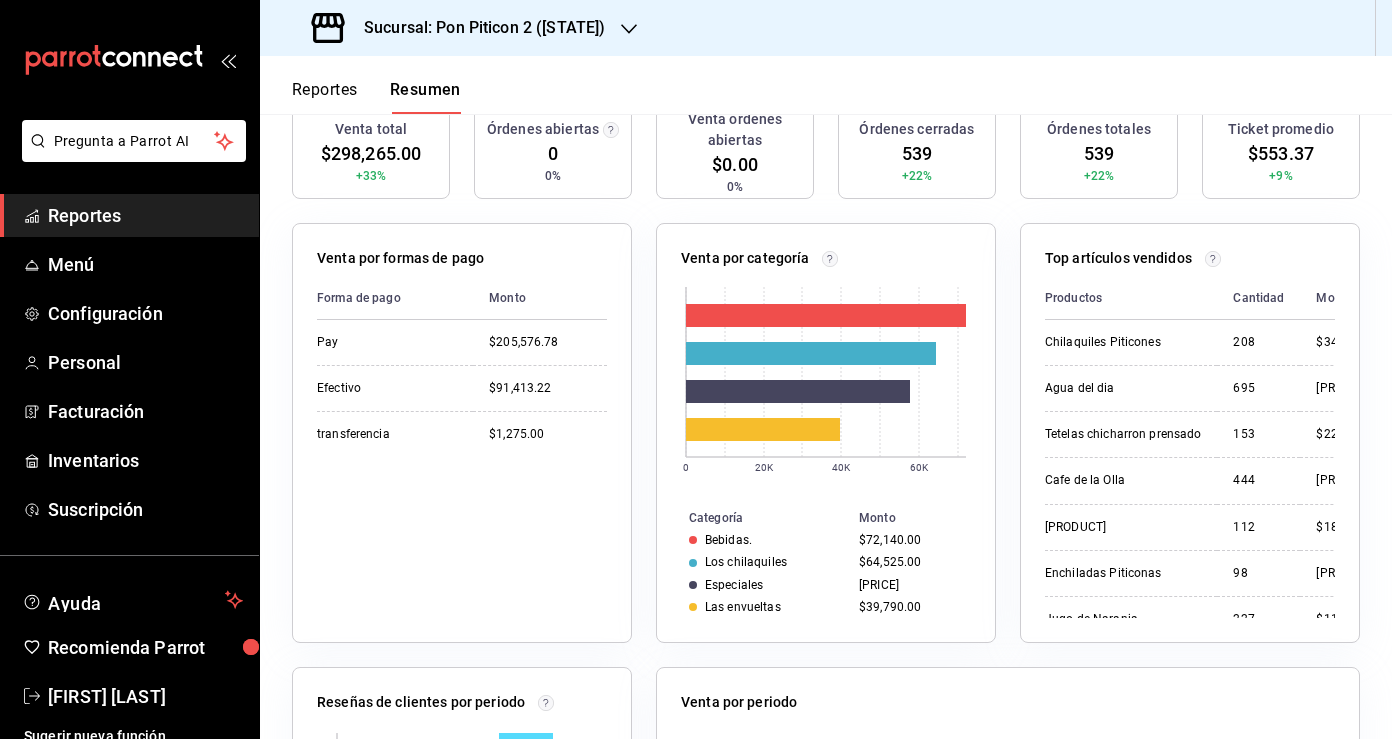 scroll, scrollTop: 265, scrollLeft: 0, axis: vertical 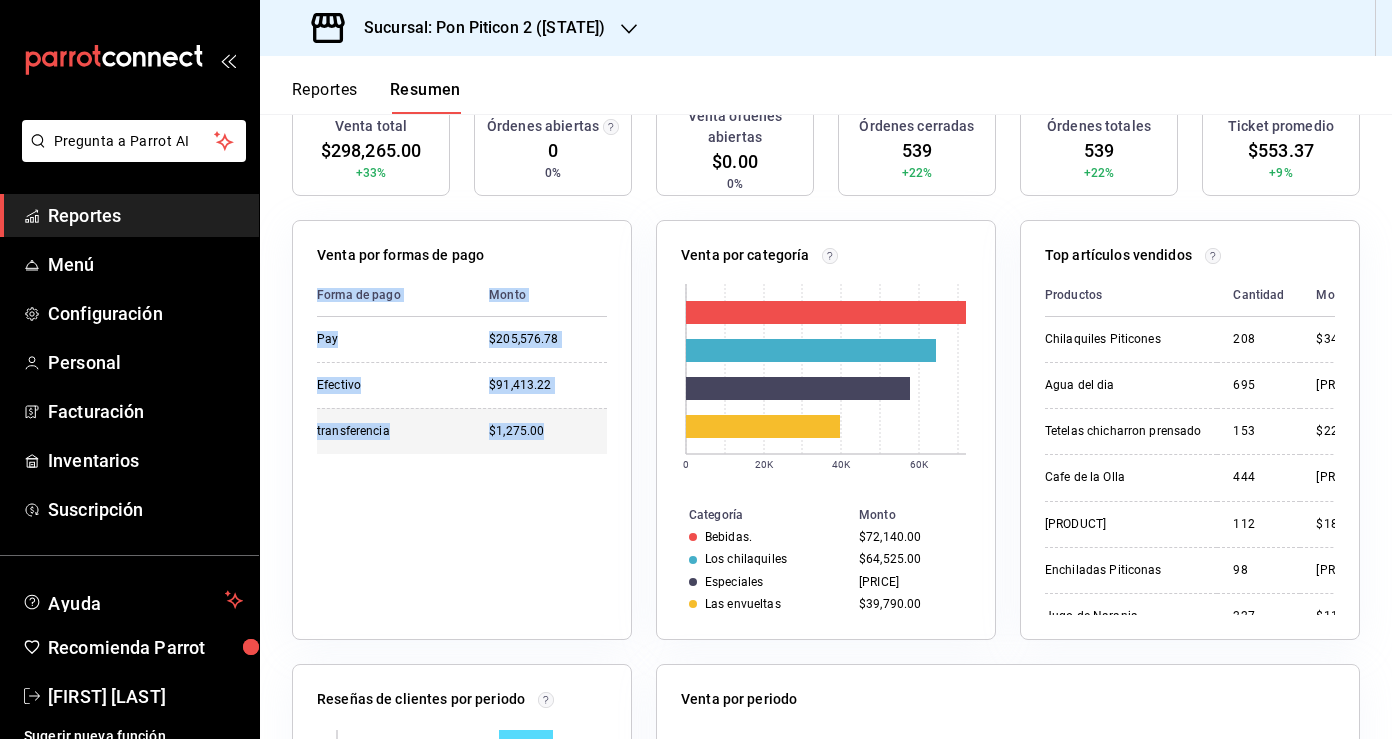 drag, startPoint x: 305, startPoint y: 303, endPoint x: 549, endPoint y: 441, distance: 280.32126 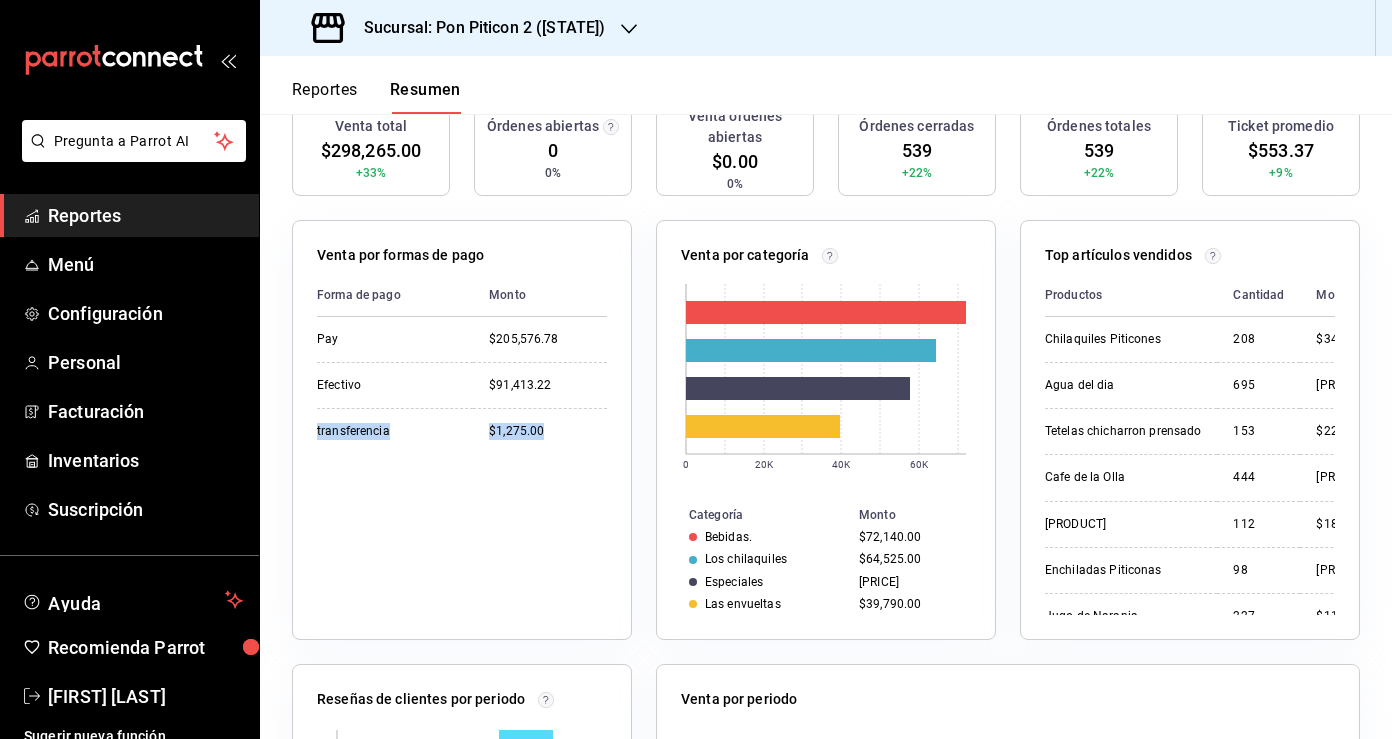 drag, startPoint x: 568, startPoint y: 448, endPoint x: 316, endPoint y: 449, distance: 252.00198 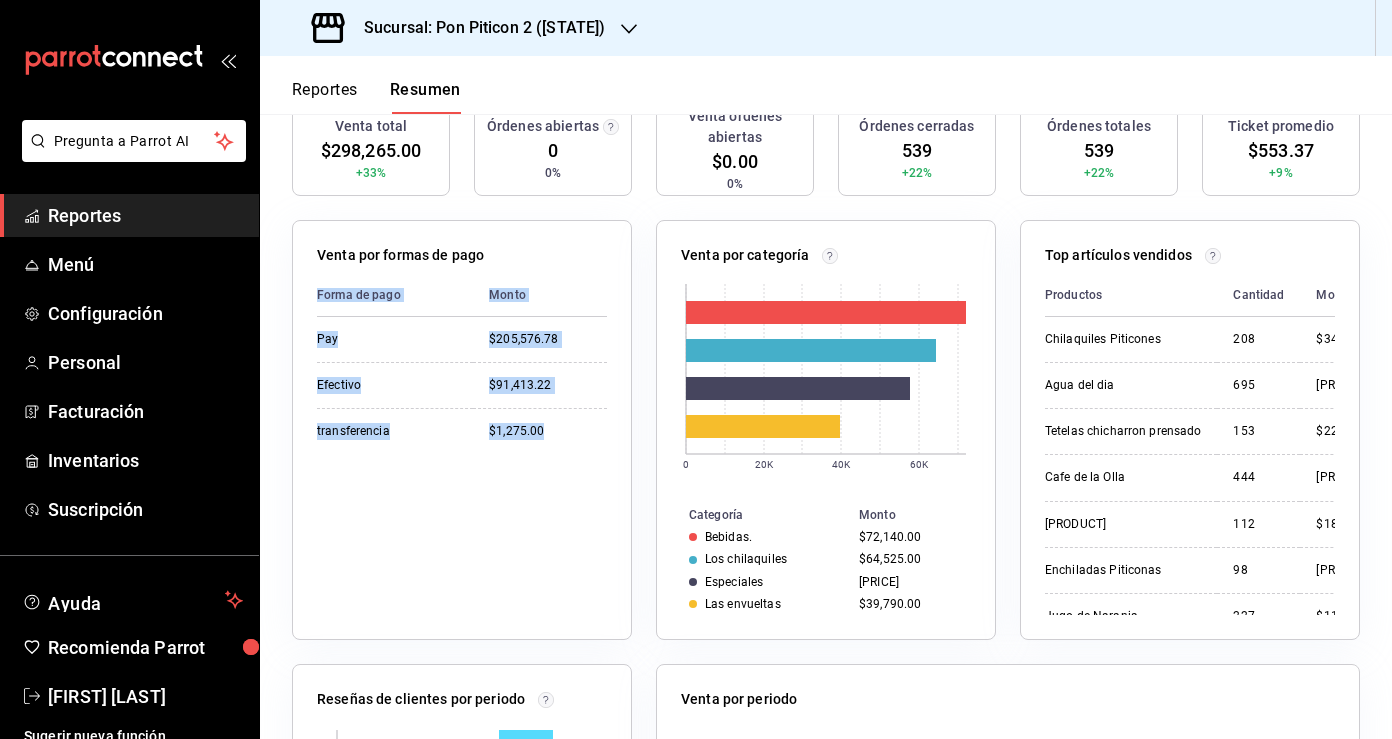 copy on "Forma de pago Monto Pay [PRICE] Efectivo [PRICE] transferencia [PRICE]" 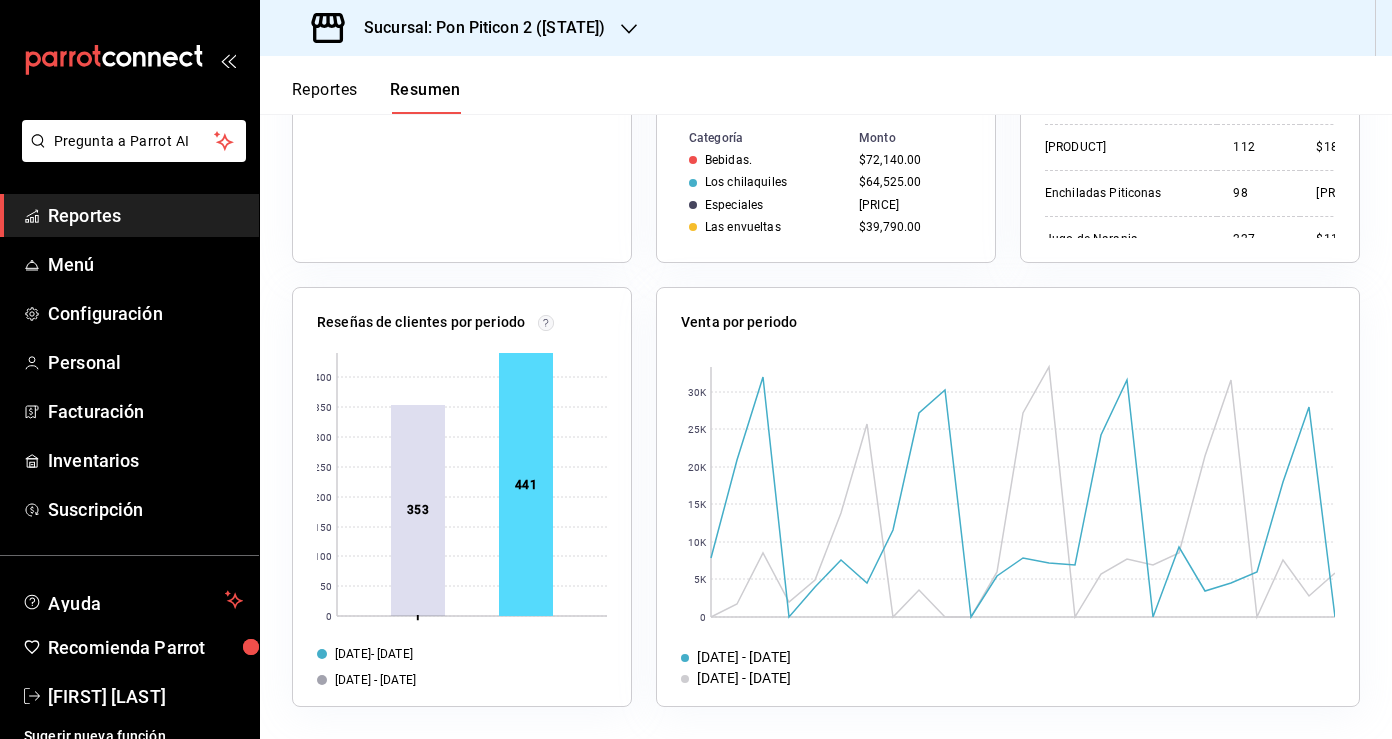 scroll, scrollTop: 0, scrollLeft: 0, axis: both 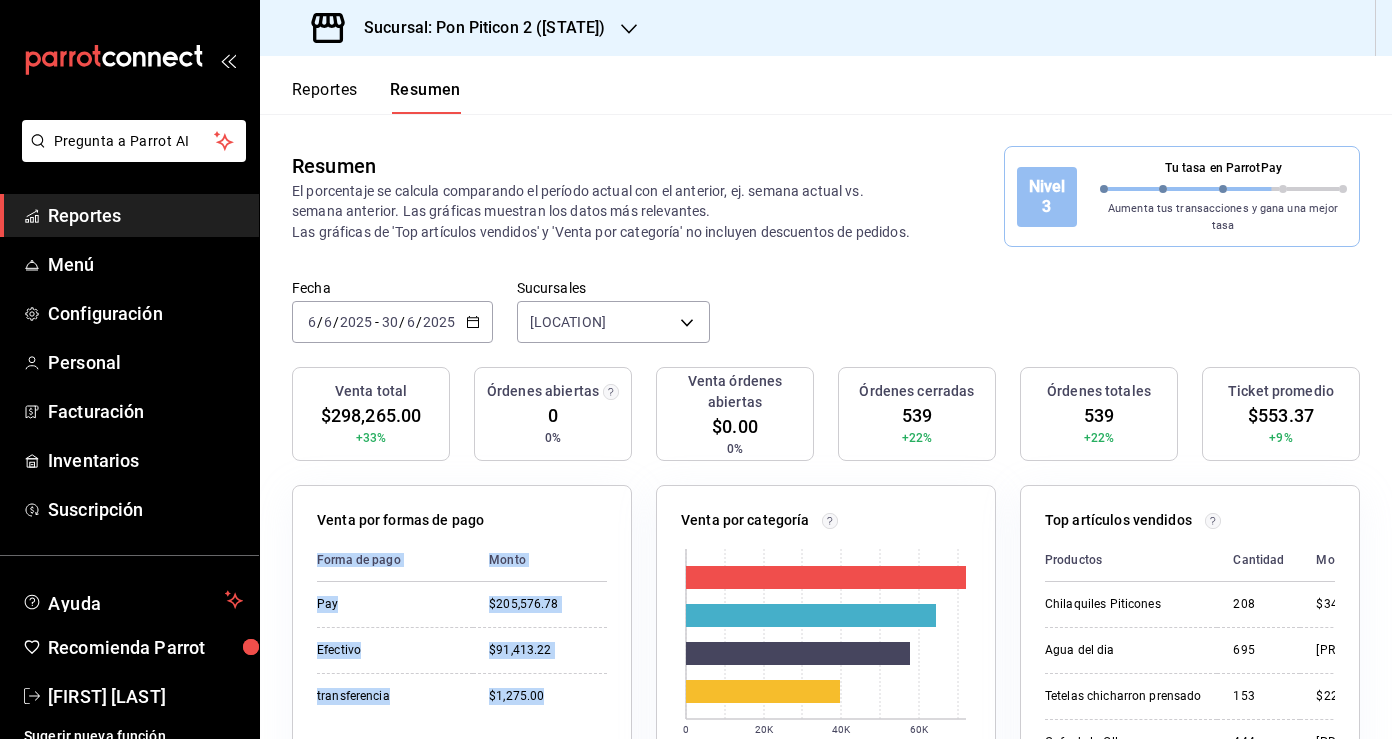 click on "Reportes Resumen" at bounding box center (826, 85) 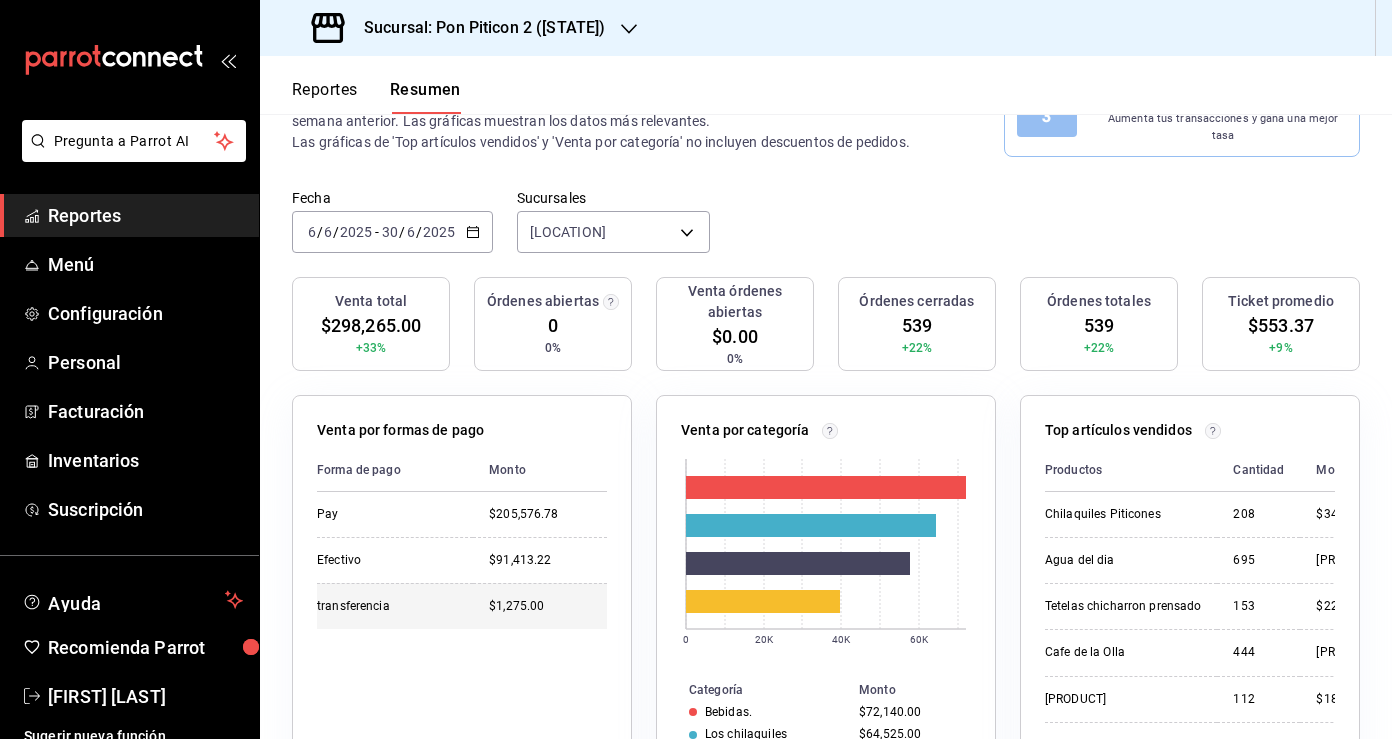 scroll, scrollTop: 0, scrollLeft: 0, axis: both 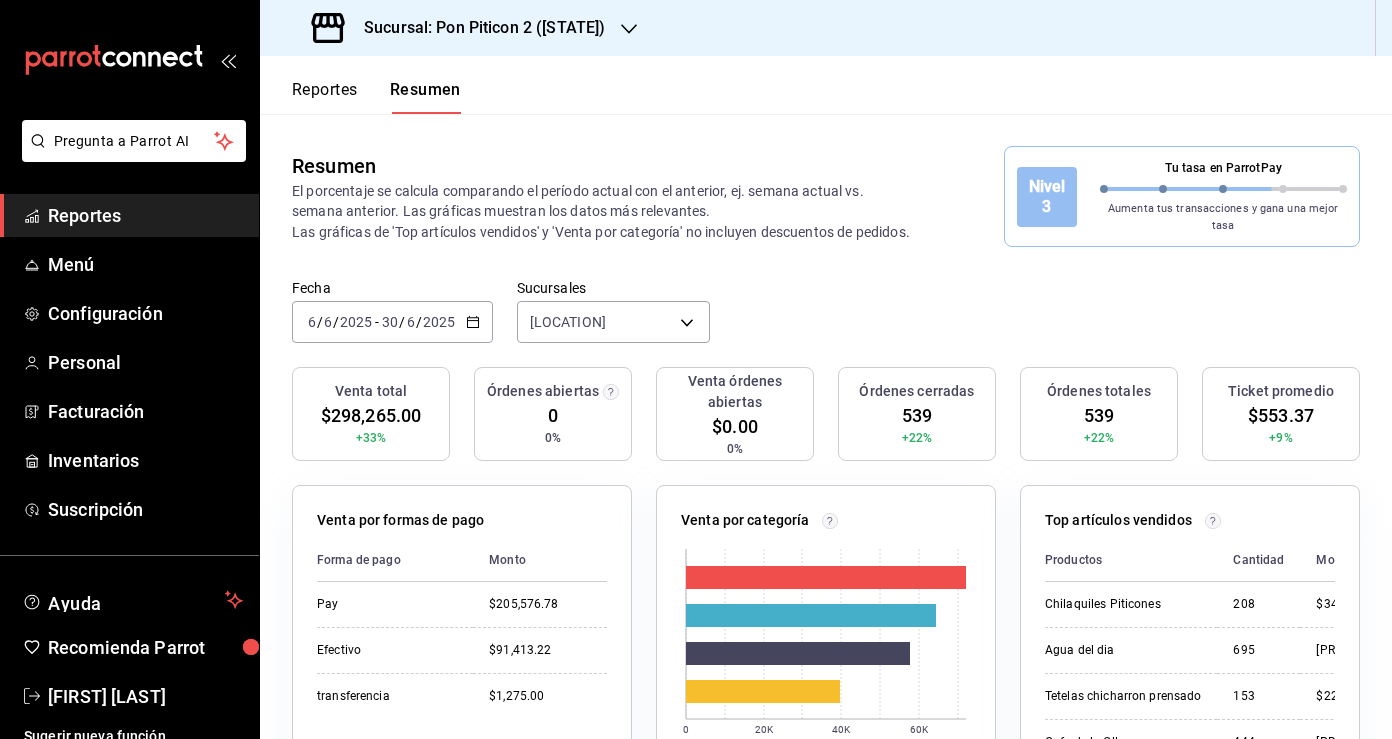 click on "Reportes" at bounding box center (145, 215) 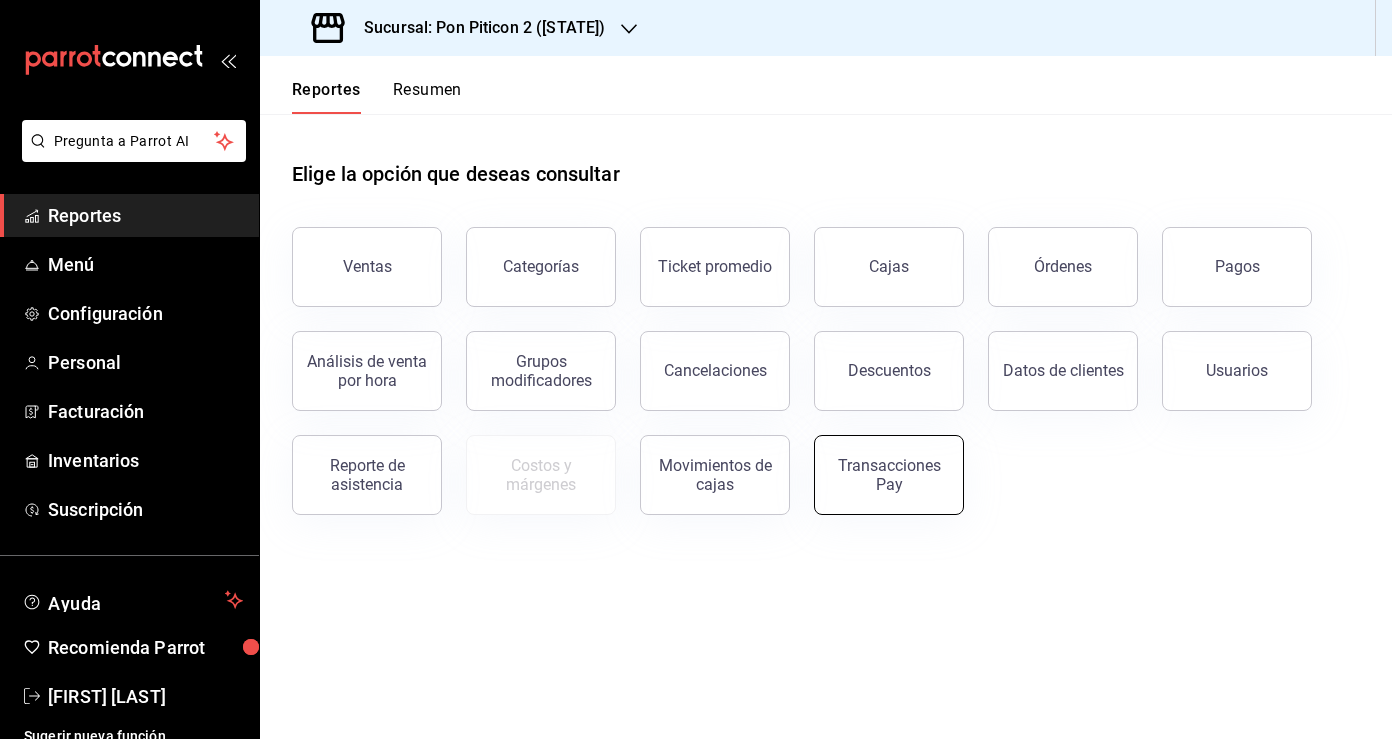 click on "Transacciones Pay" at bounding box center (889, 475) 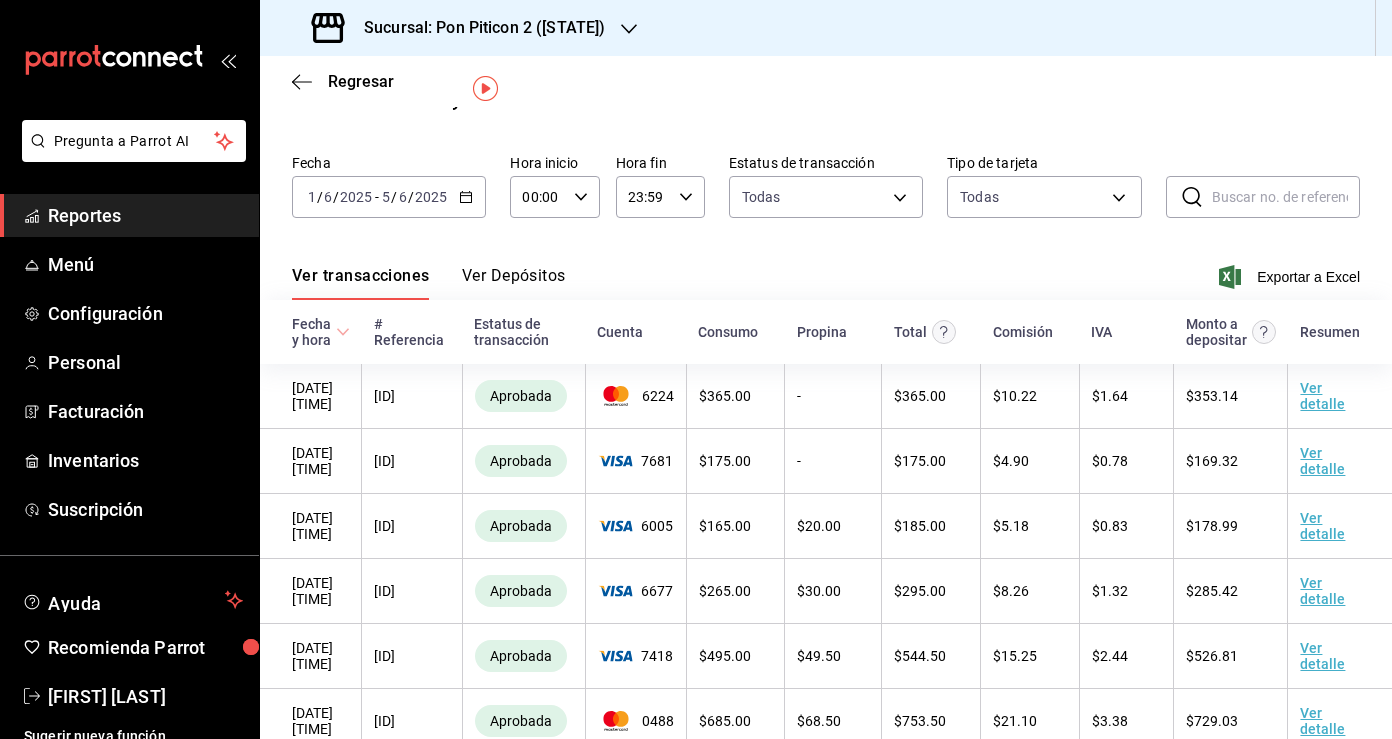 scroll, scrollTop: 50, scrollLeft: 0, axis: vertical 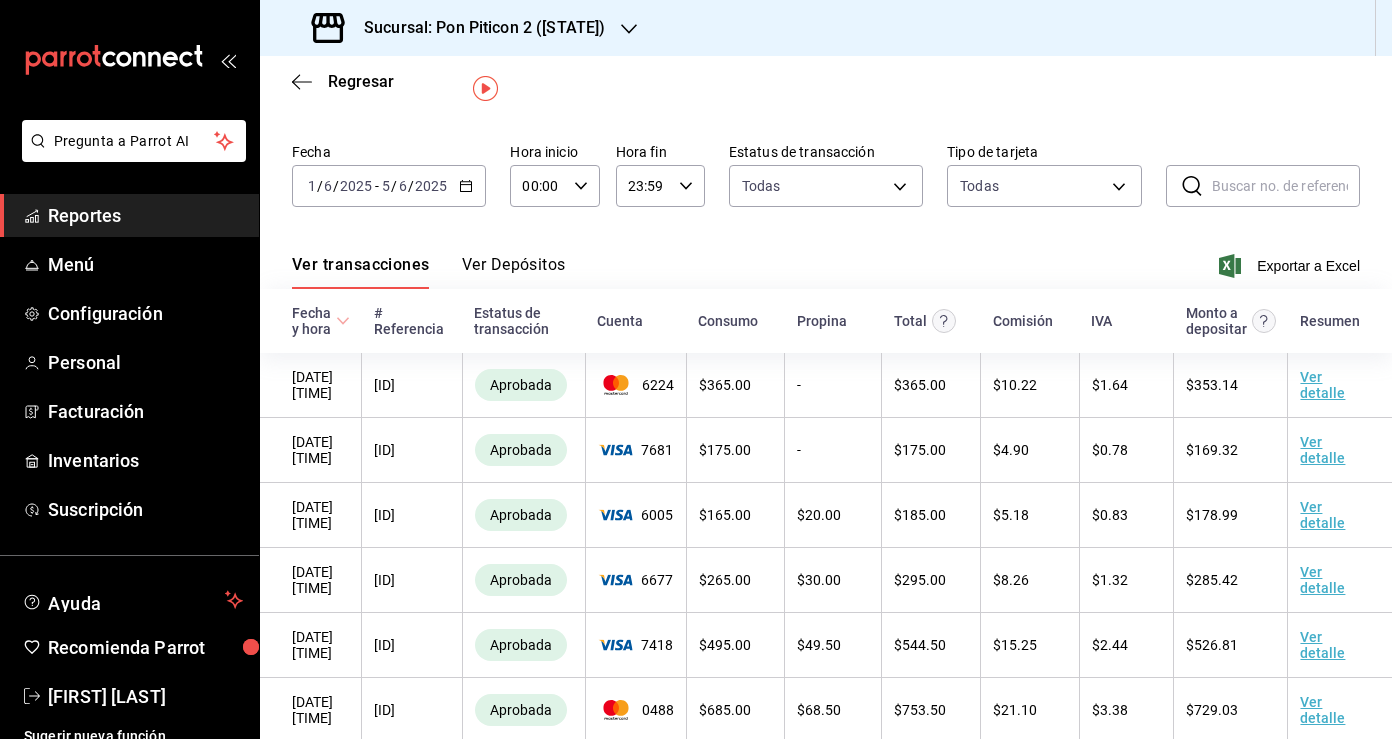 click 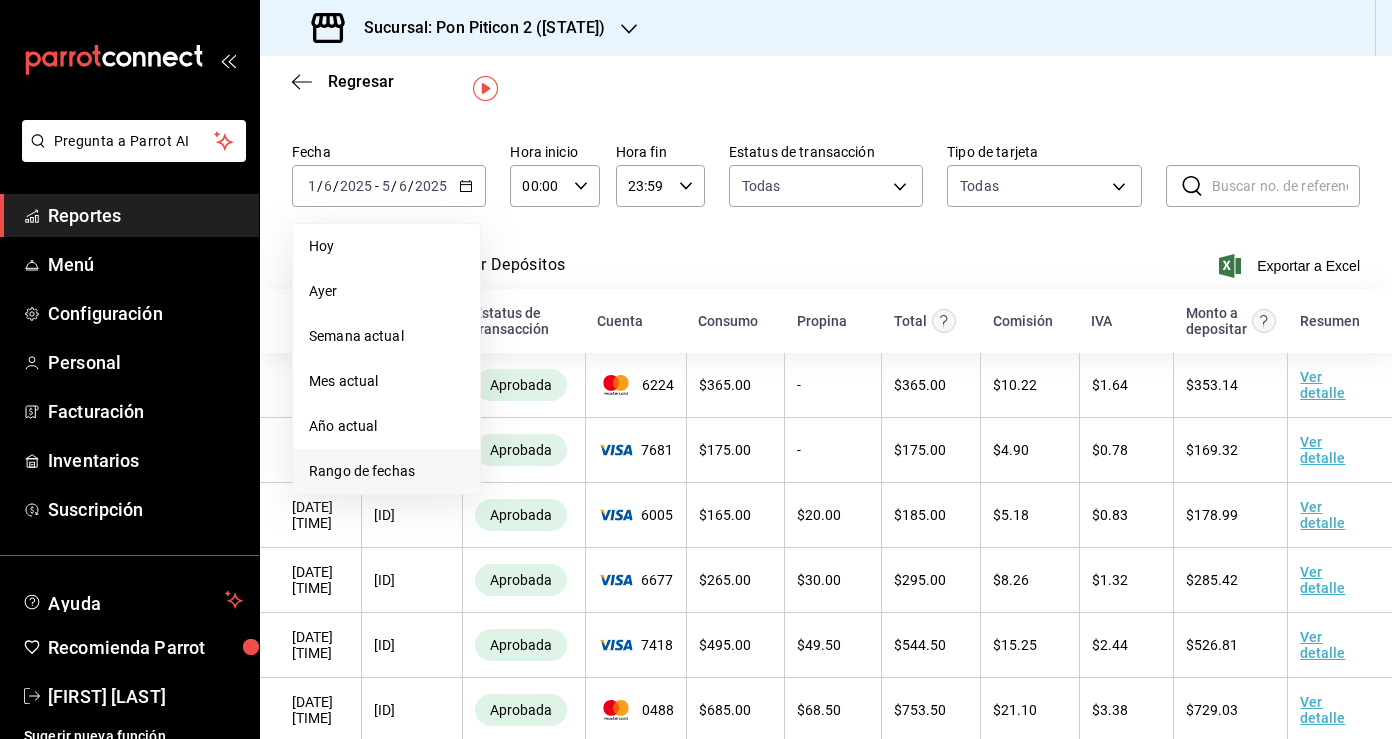 click on "Rango de fechas" at bounding box center [386, 471] 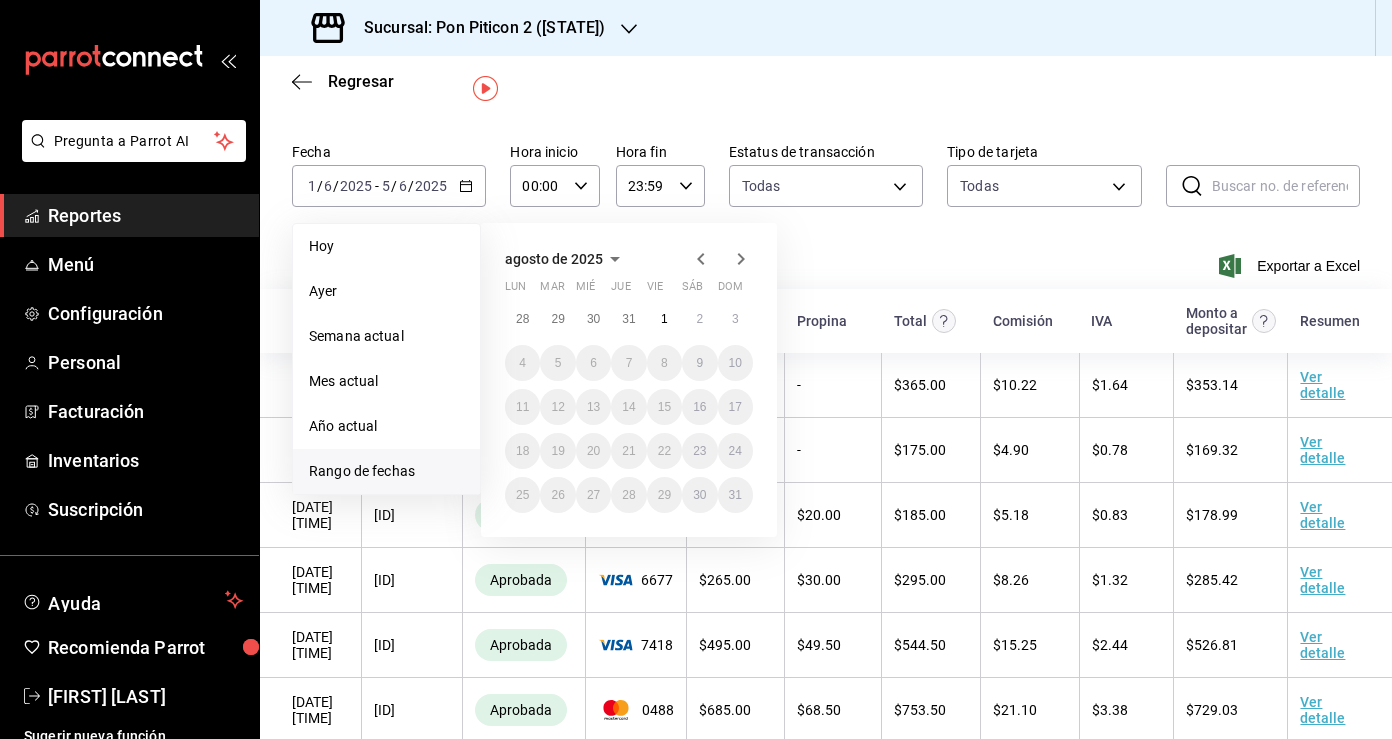 click 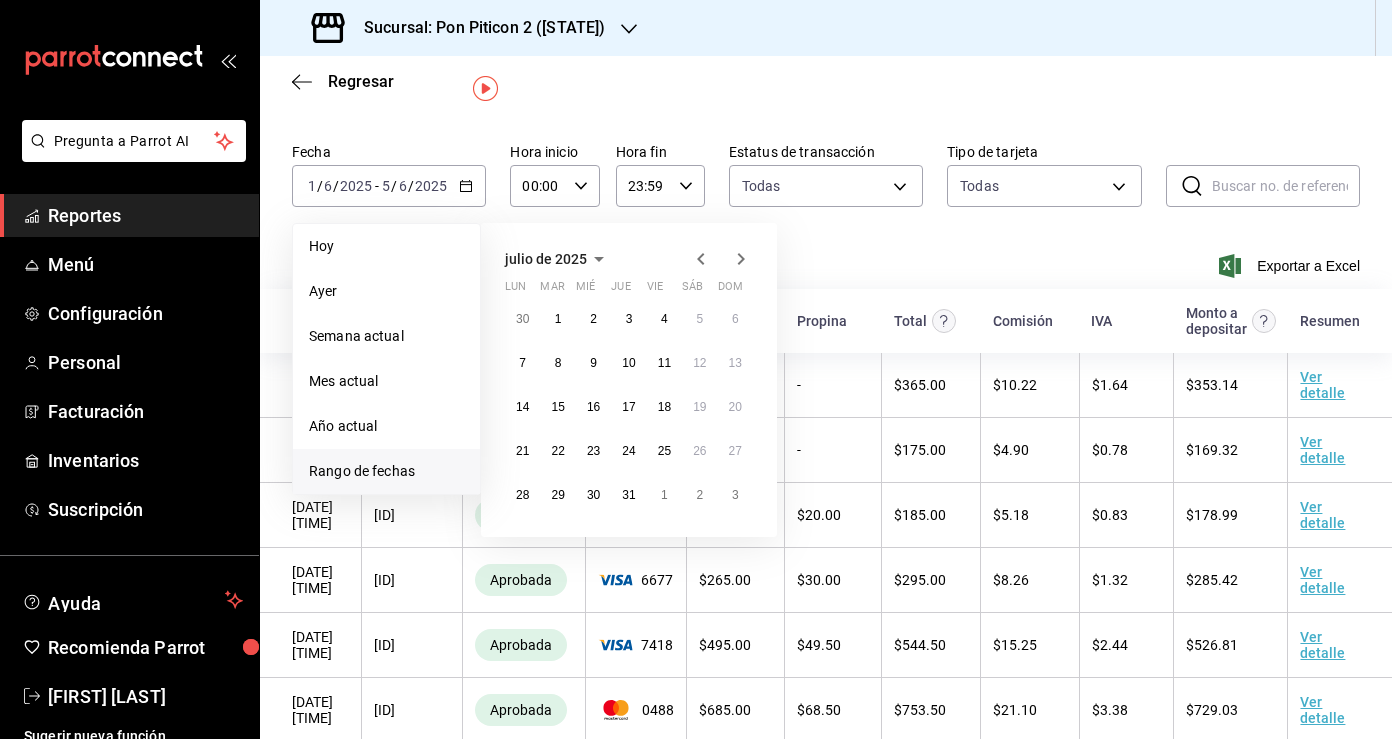 click 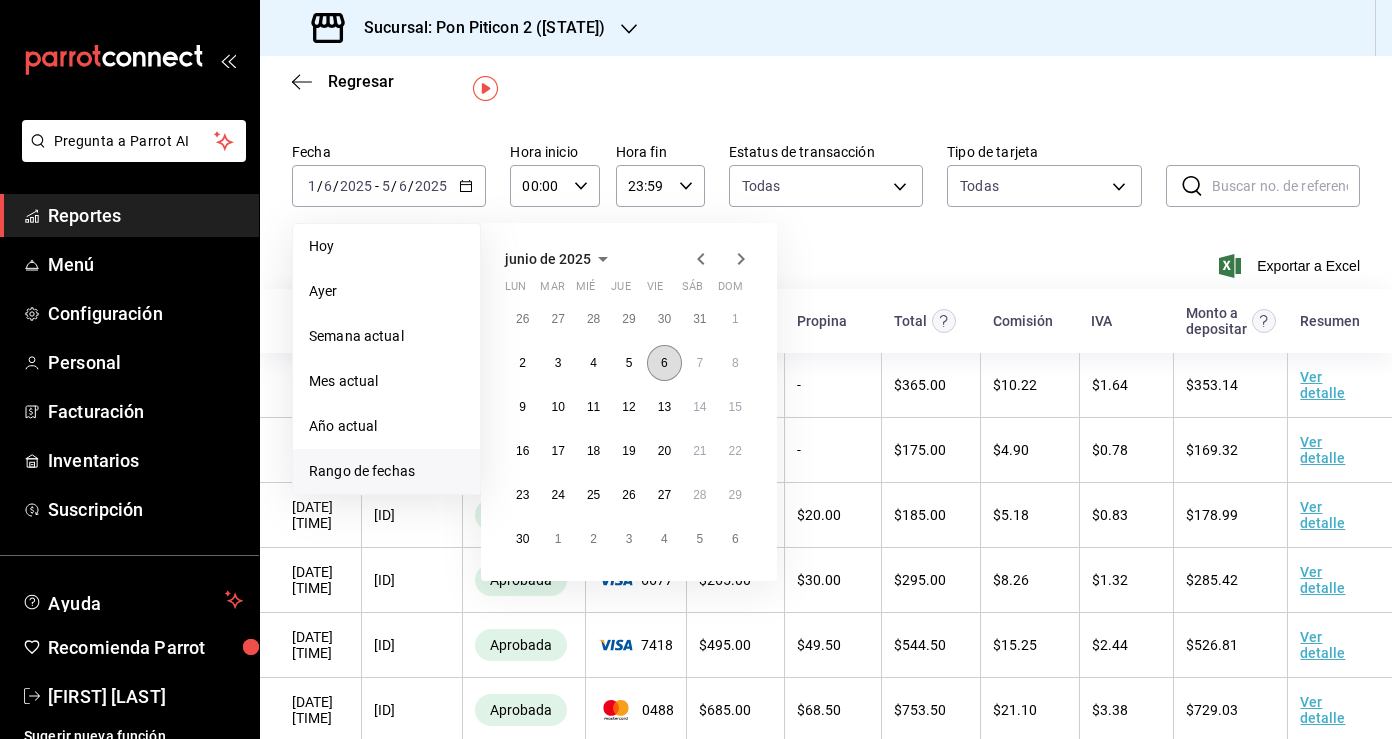 click on "6" at bounding box center [664, 363] 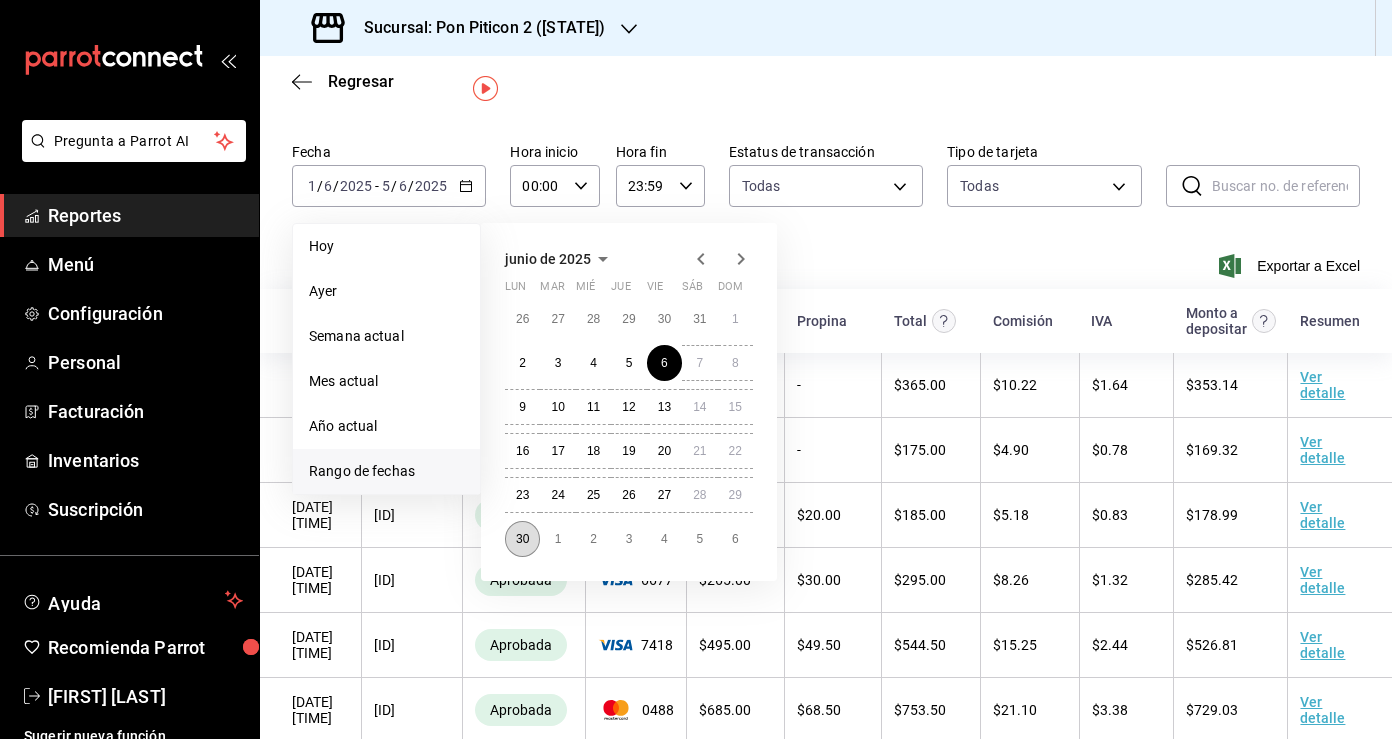 click on "30" at bounding box center (522, 539) 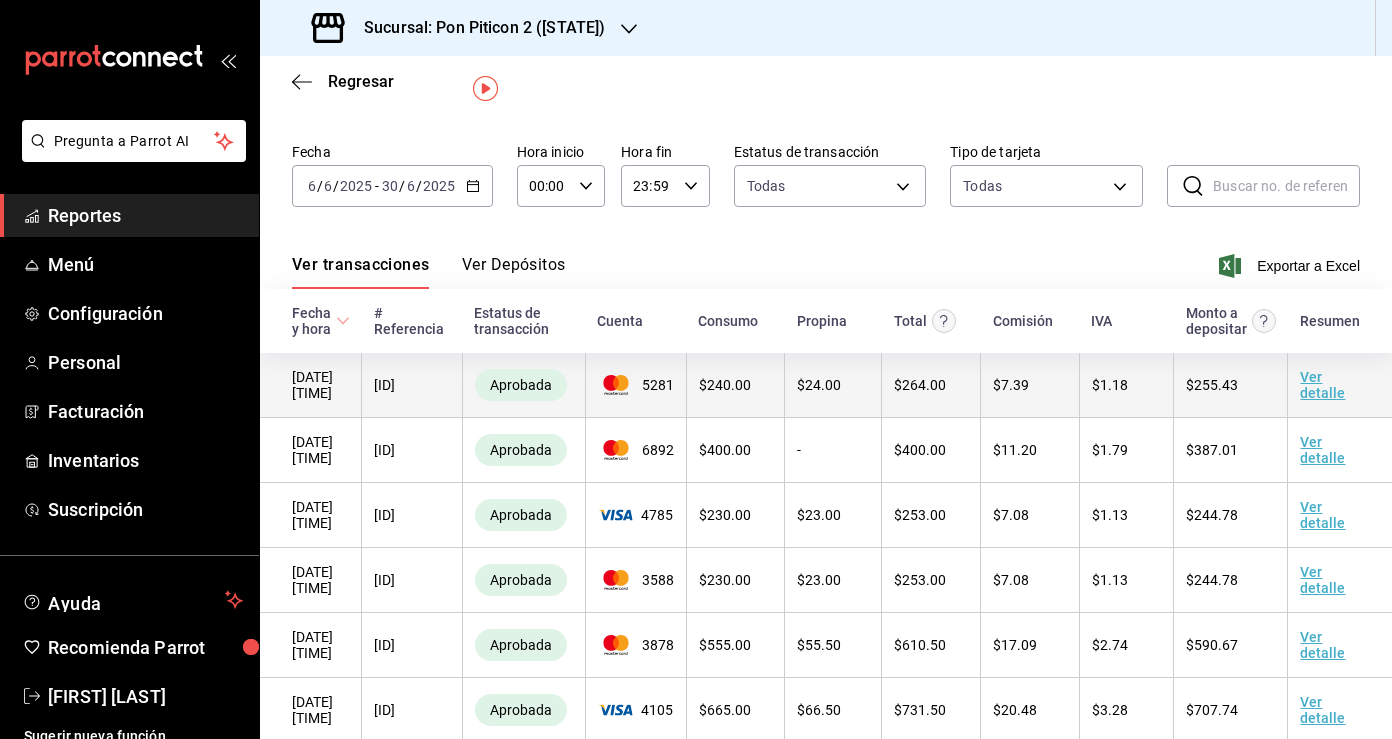 scroll, scrollTop: 0, scrollLeft: 0, axis: both 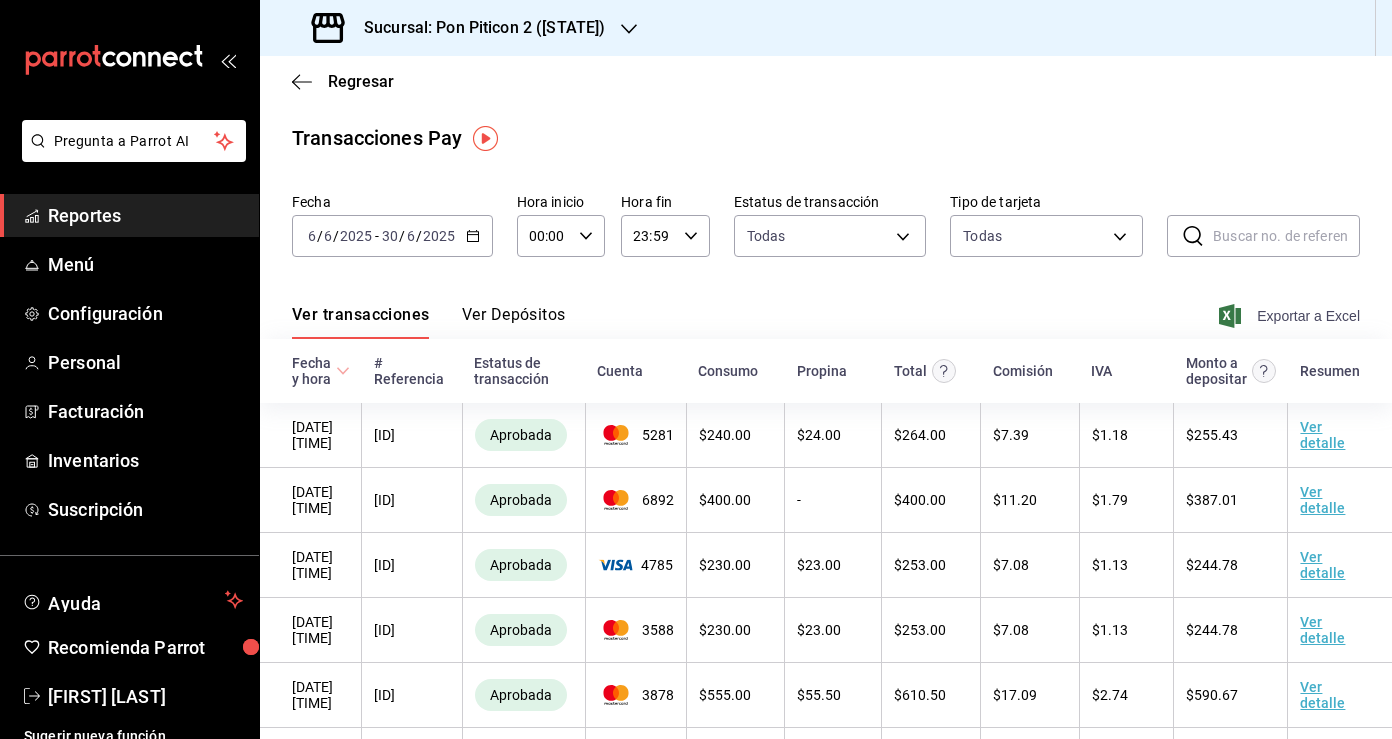 click on "Exportar a Excel" at bounding box center (1291, 316) 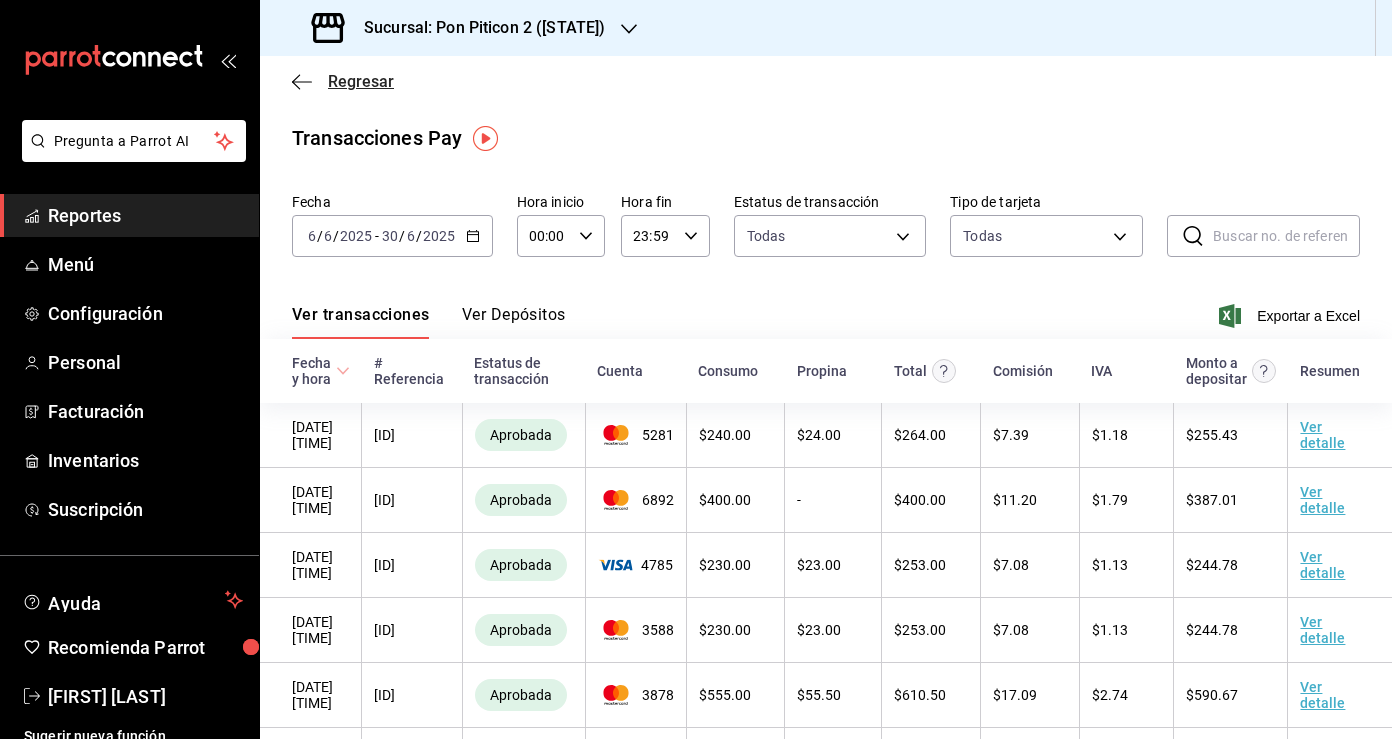 click 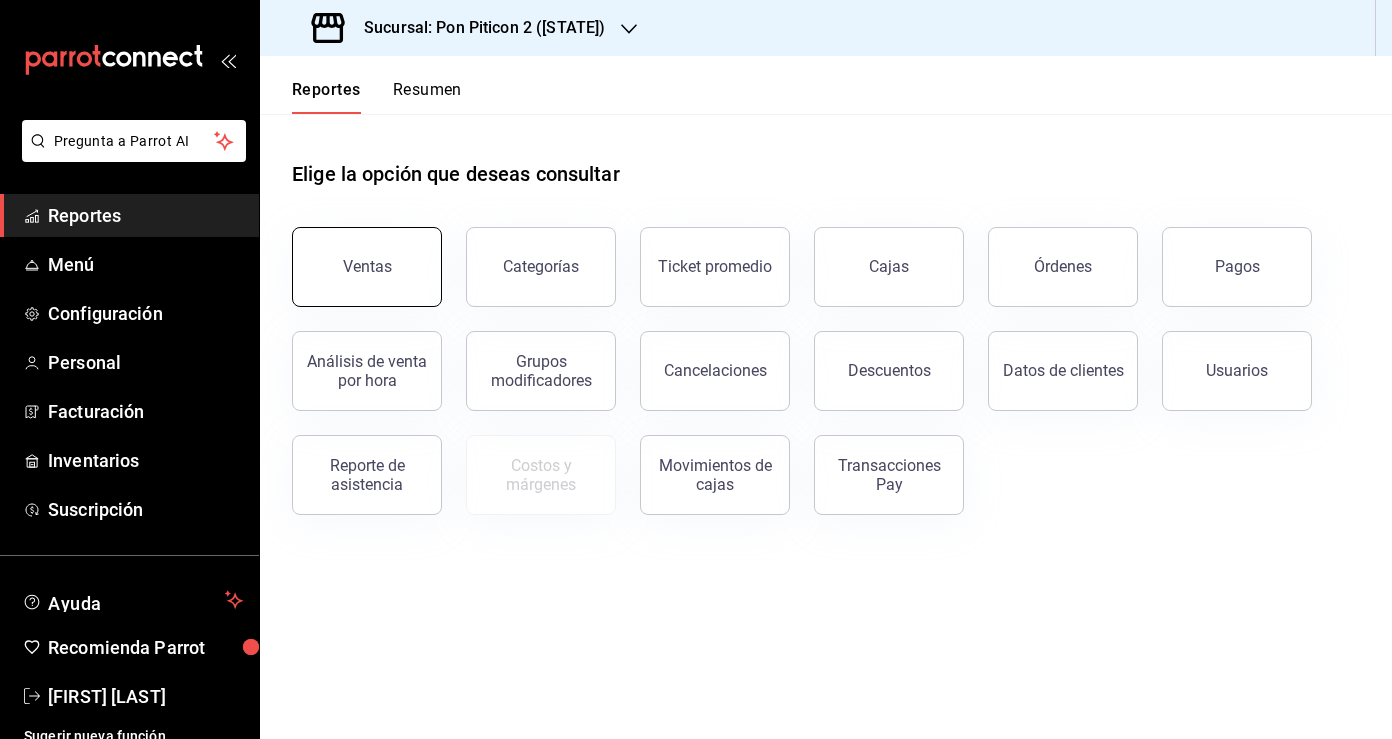 click on "Ventas" at bounding box center (367, 266) 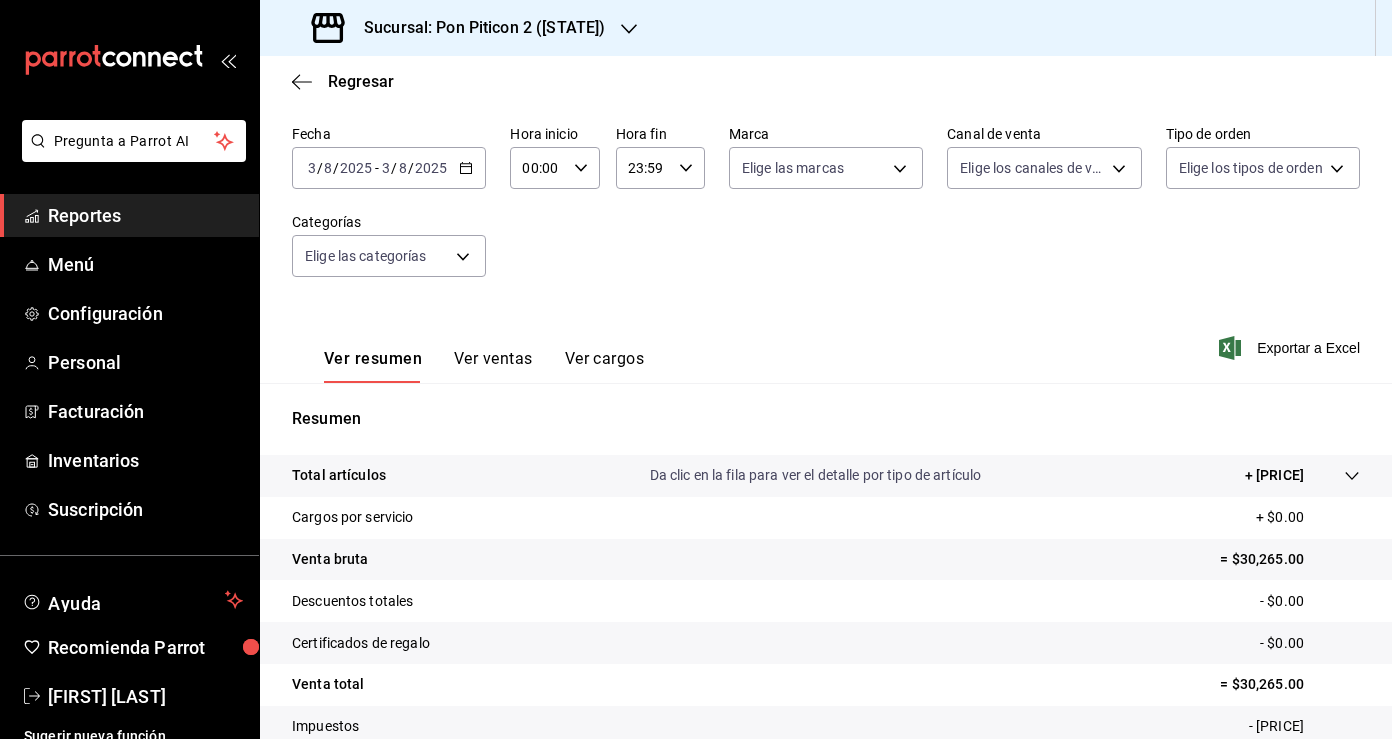 scroll, scrollTop: 0, scrollLeft: 0, axis: both 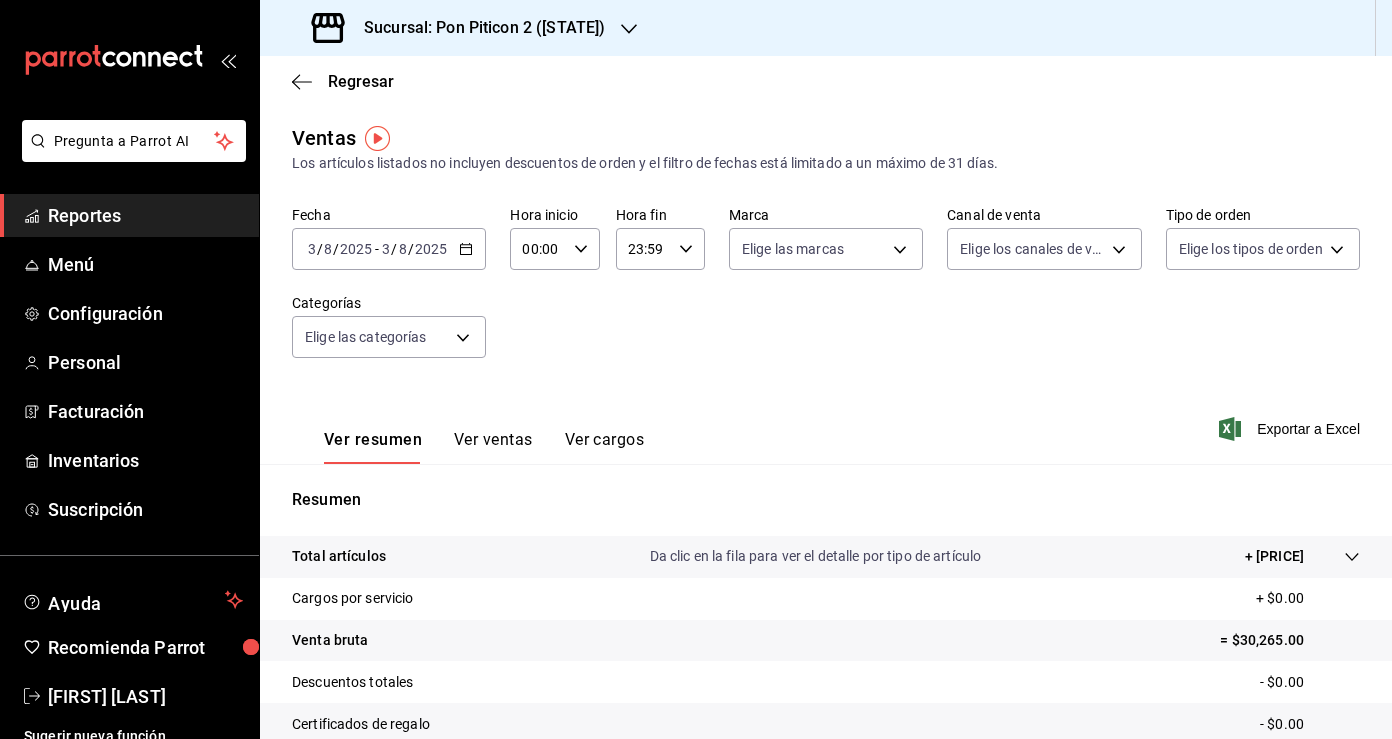 click 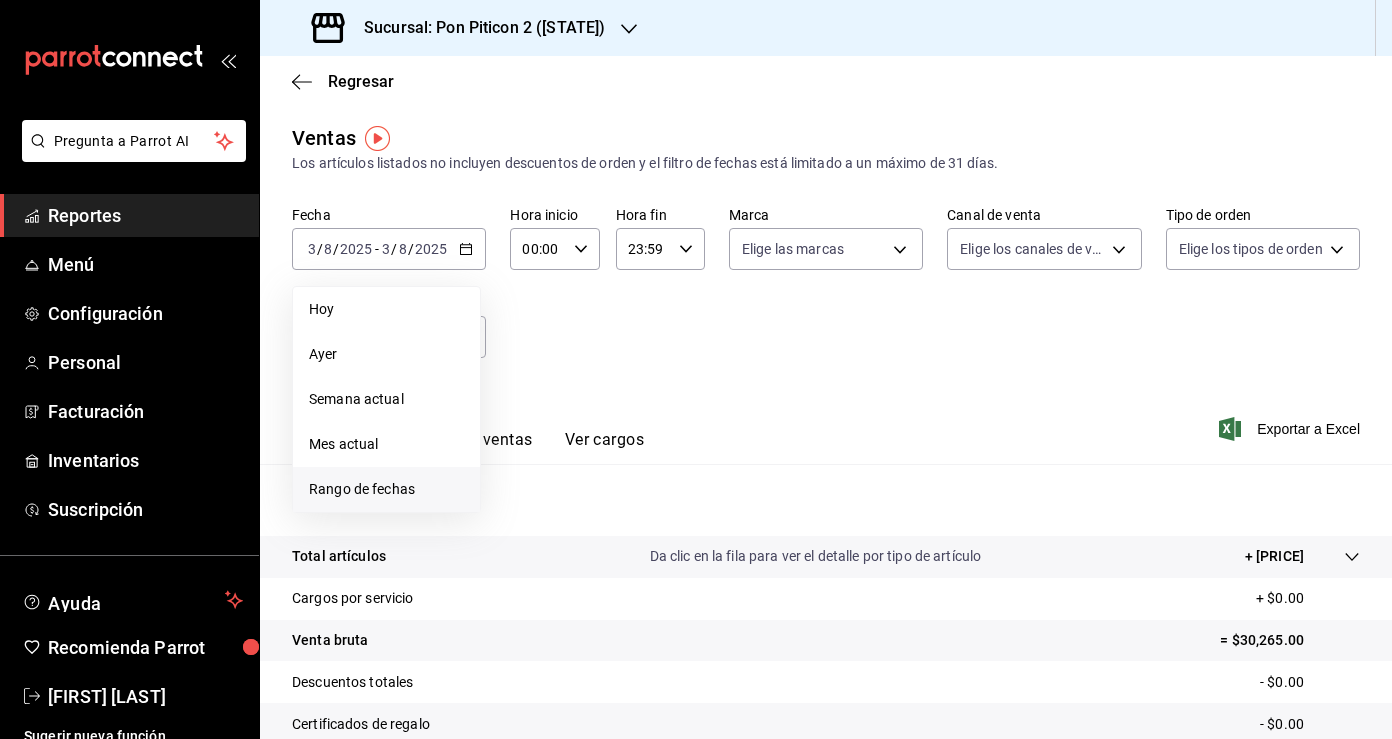 click on "Rango de fechas" at bounding box center (386, 489) 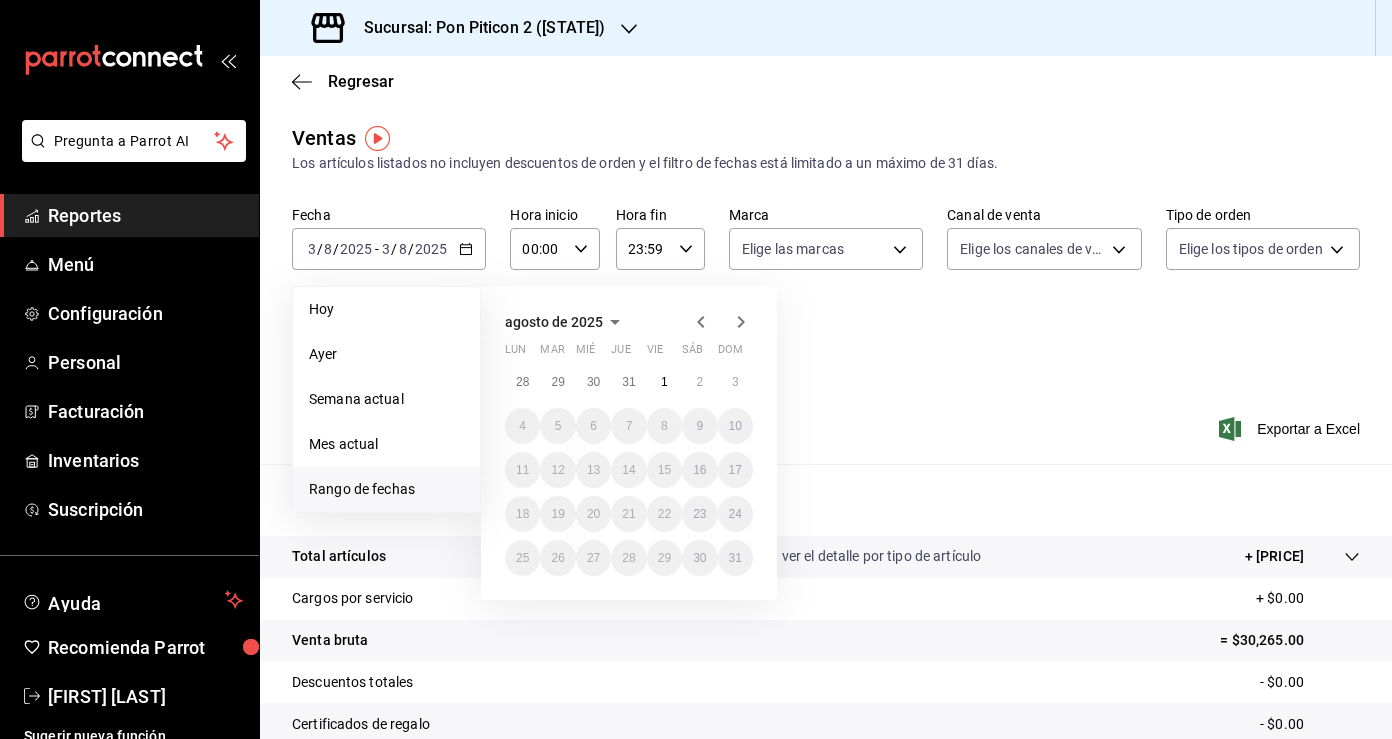 click 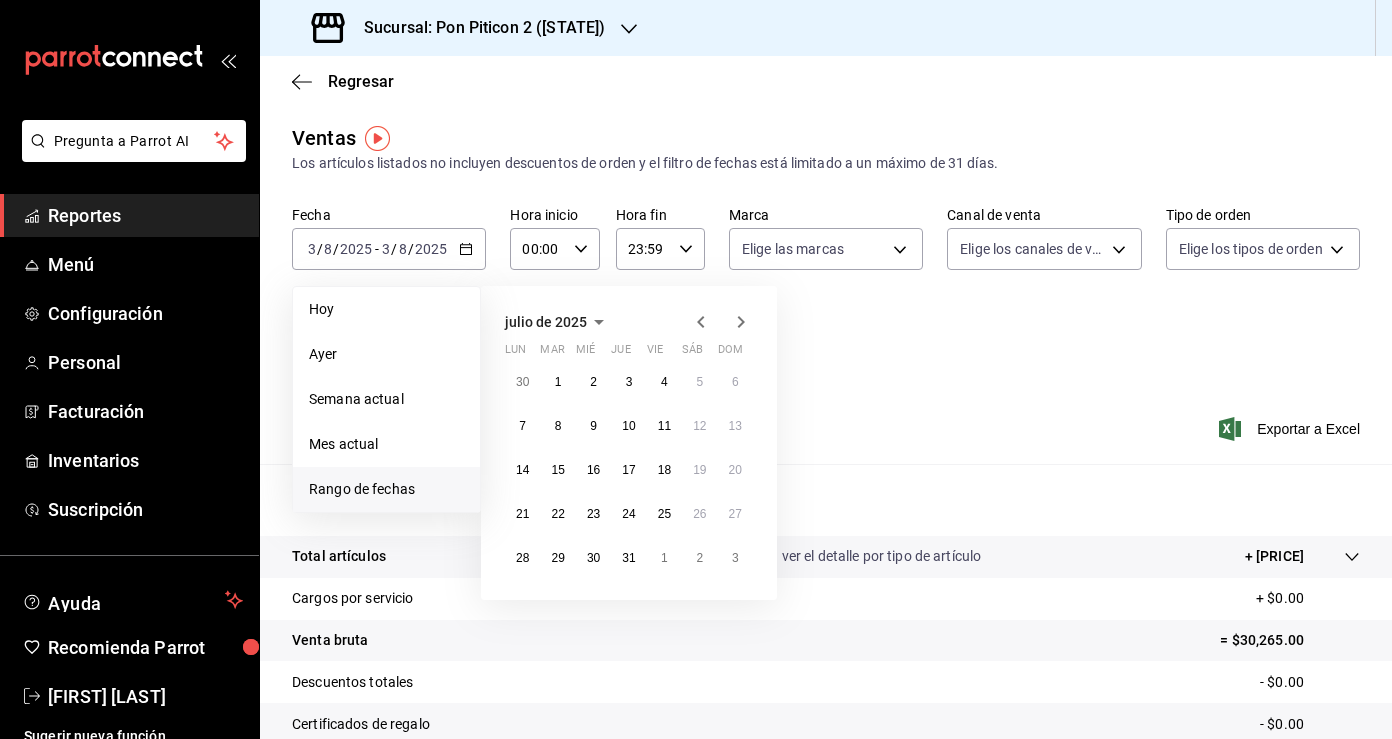 click 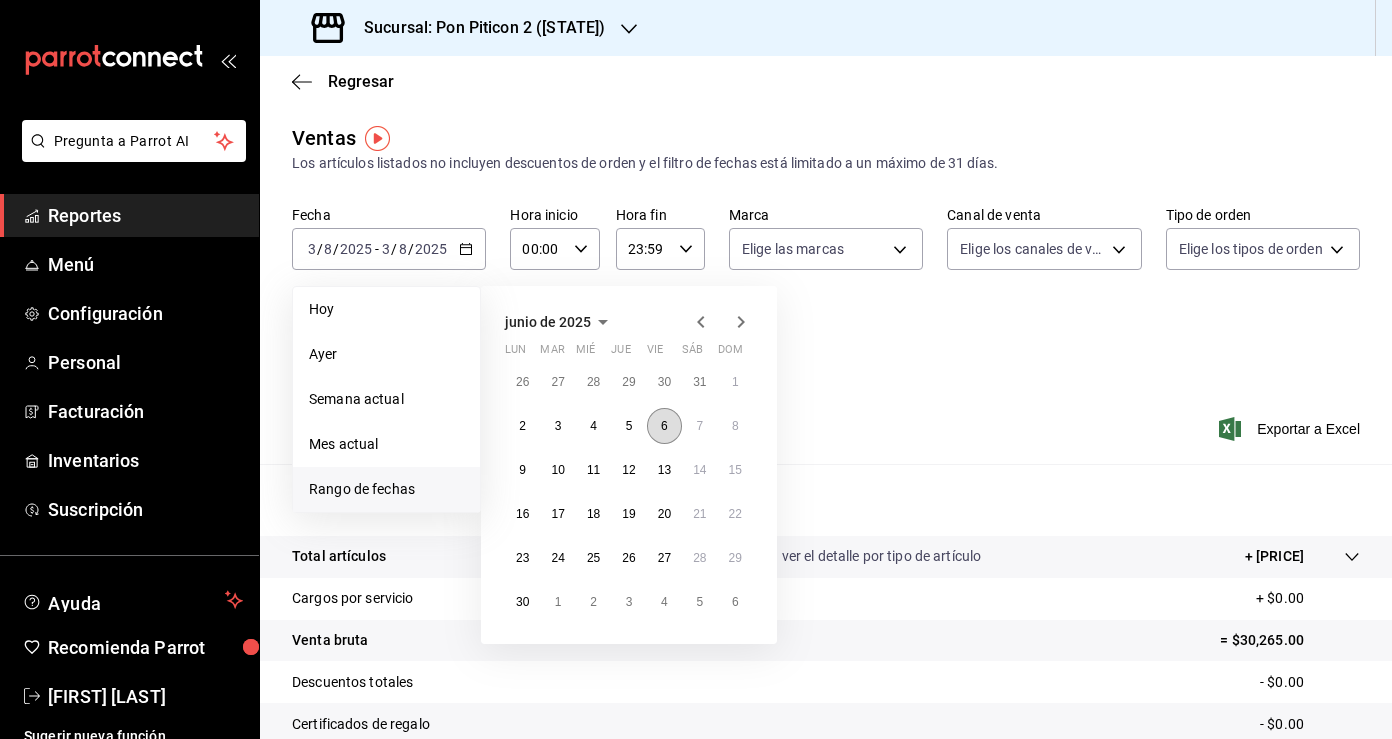 click on "6" at bounding box center (664, 426) 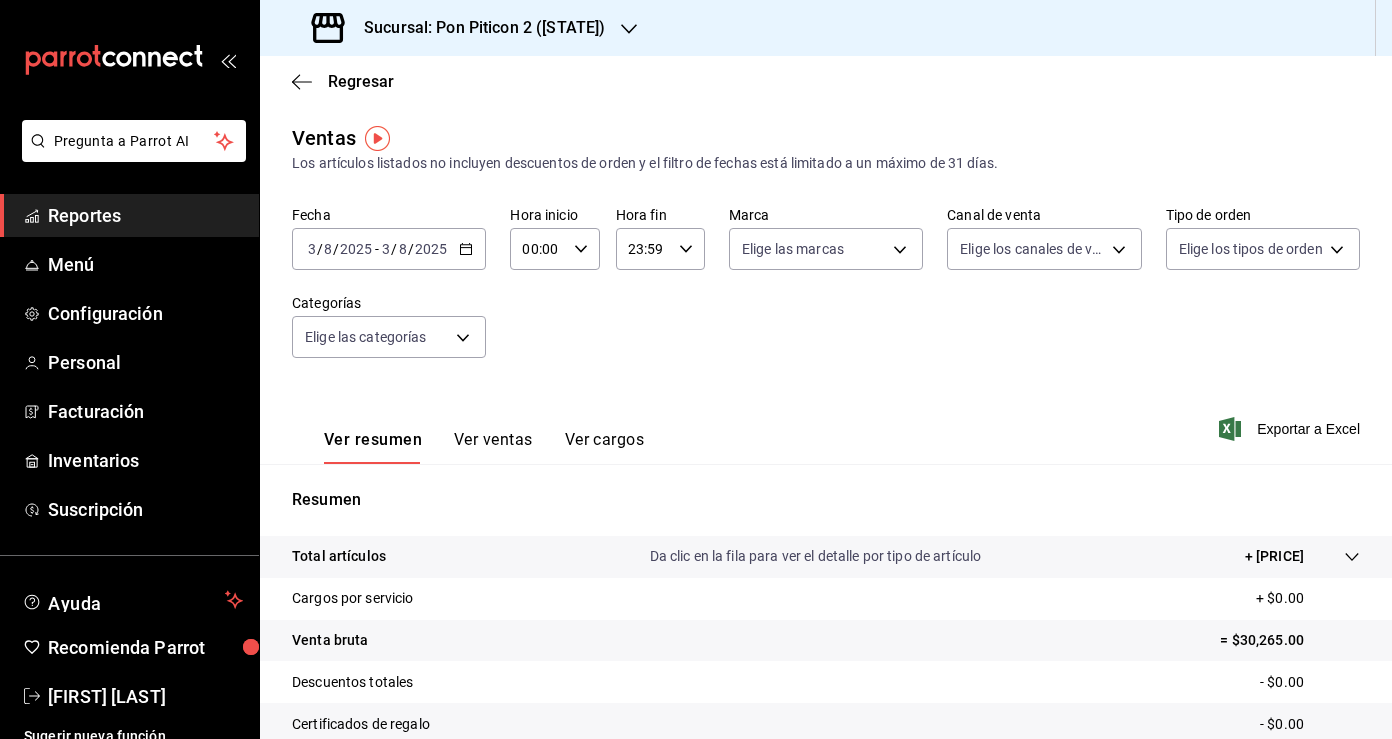 click 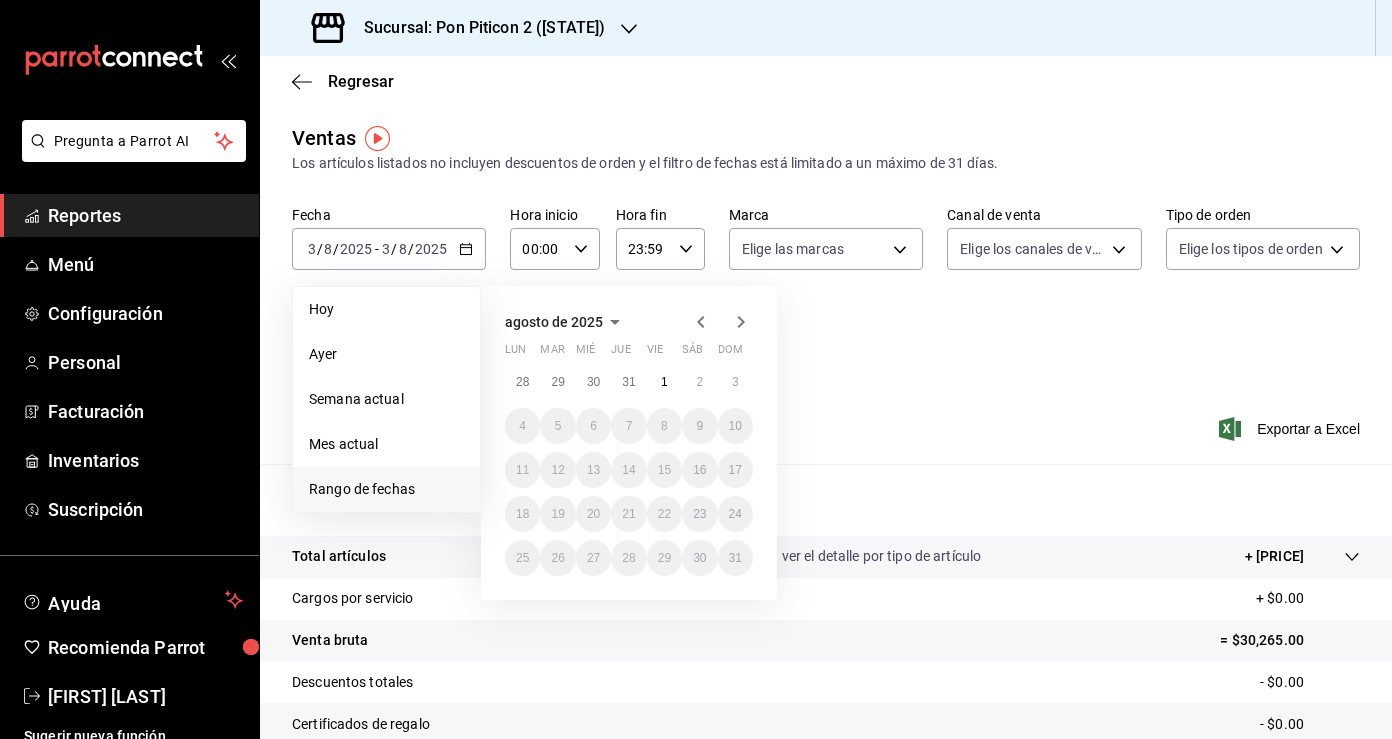 click 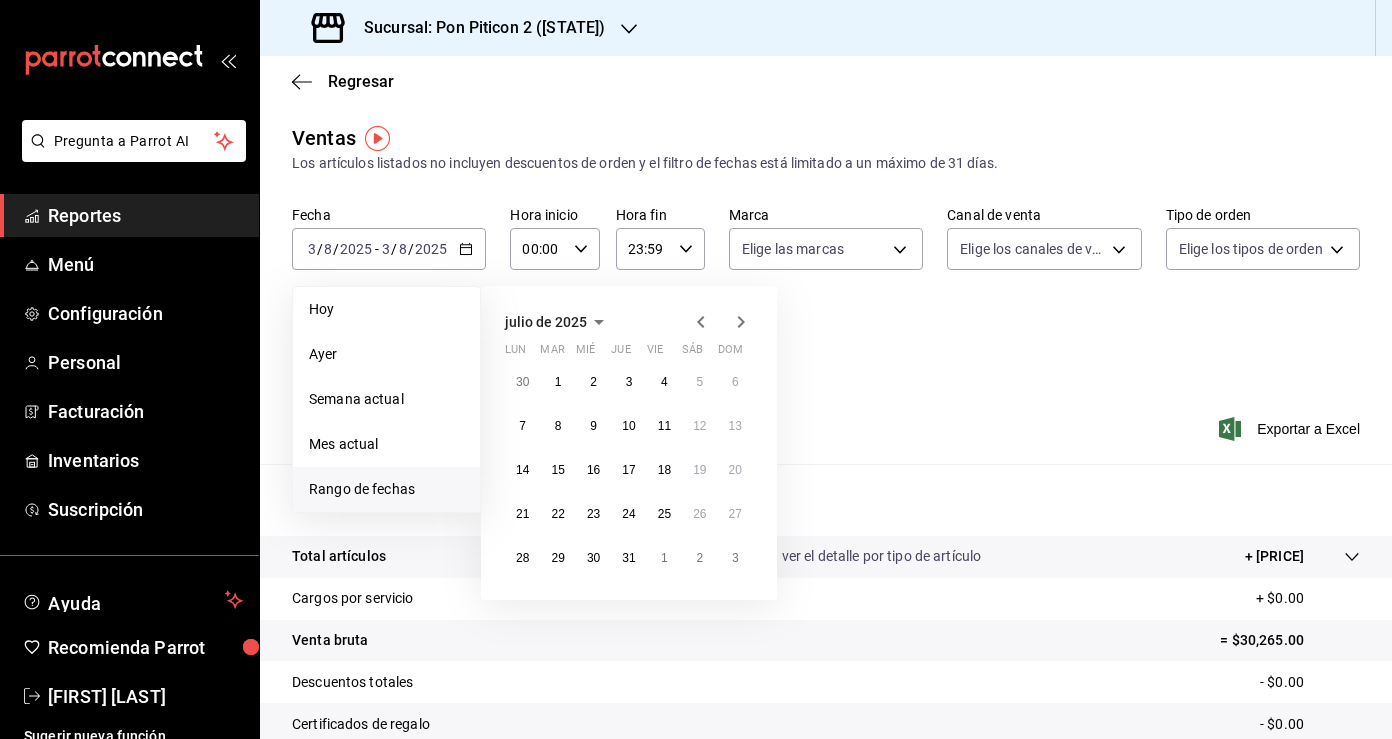 click 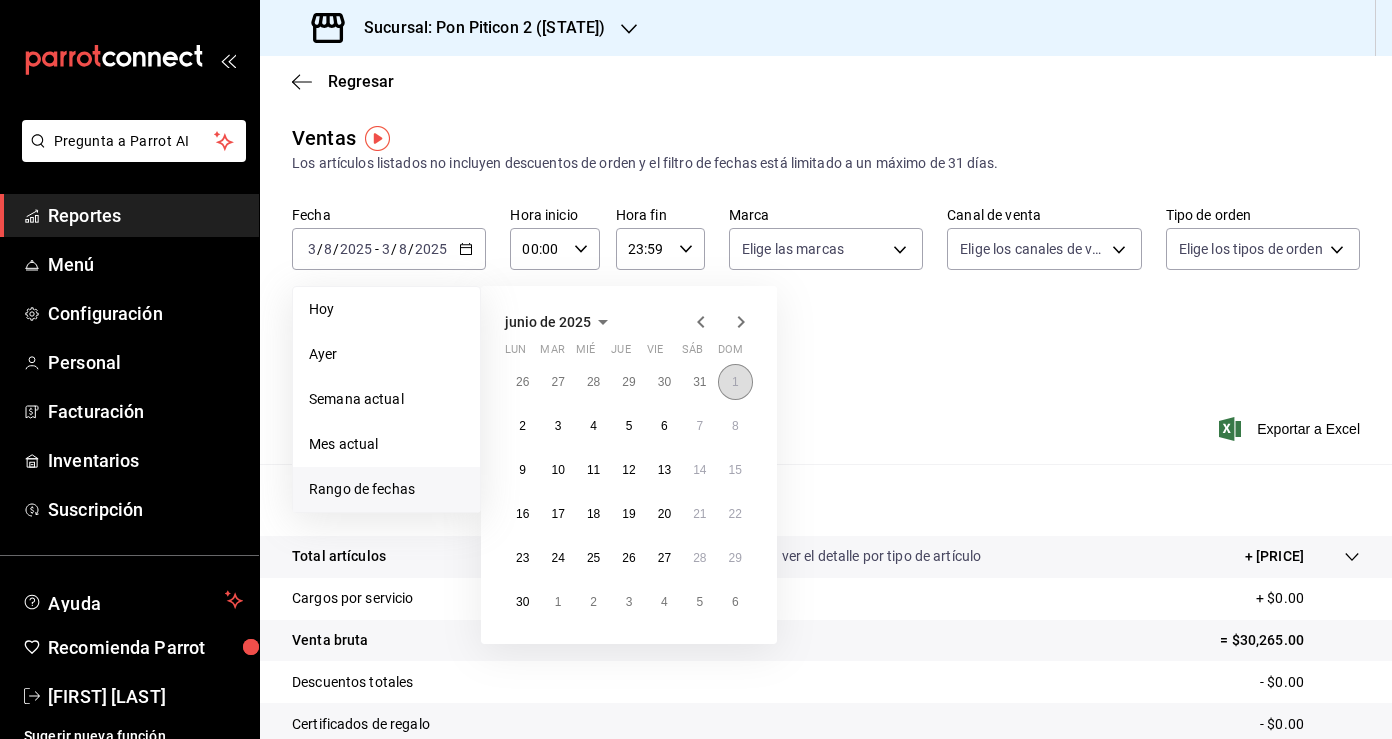 click on "1" at bounding box center (735, 382) 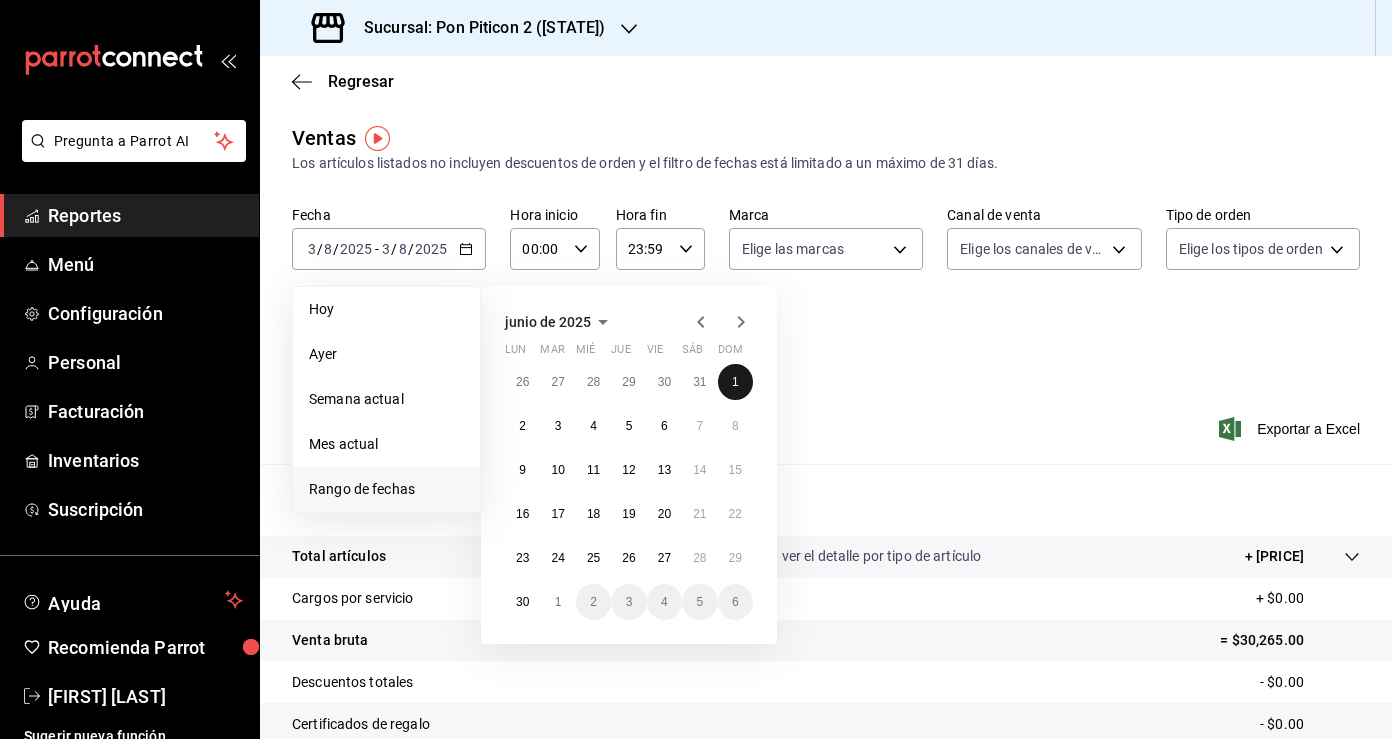 click on "1" at bounding box center [735, 382] 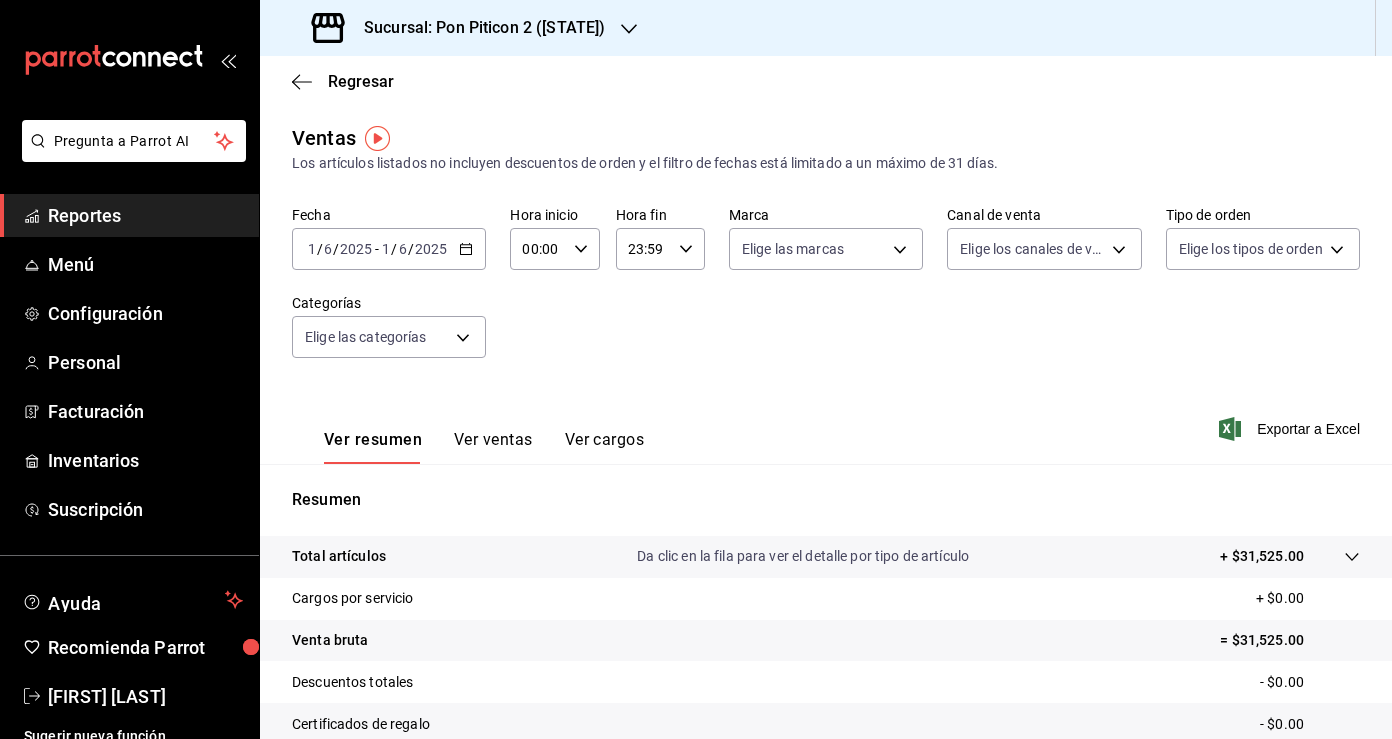 click 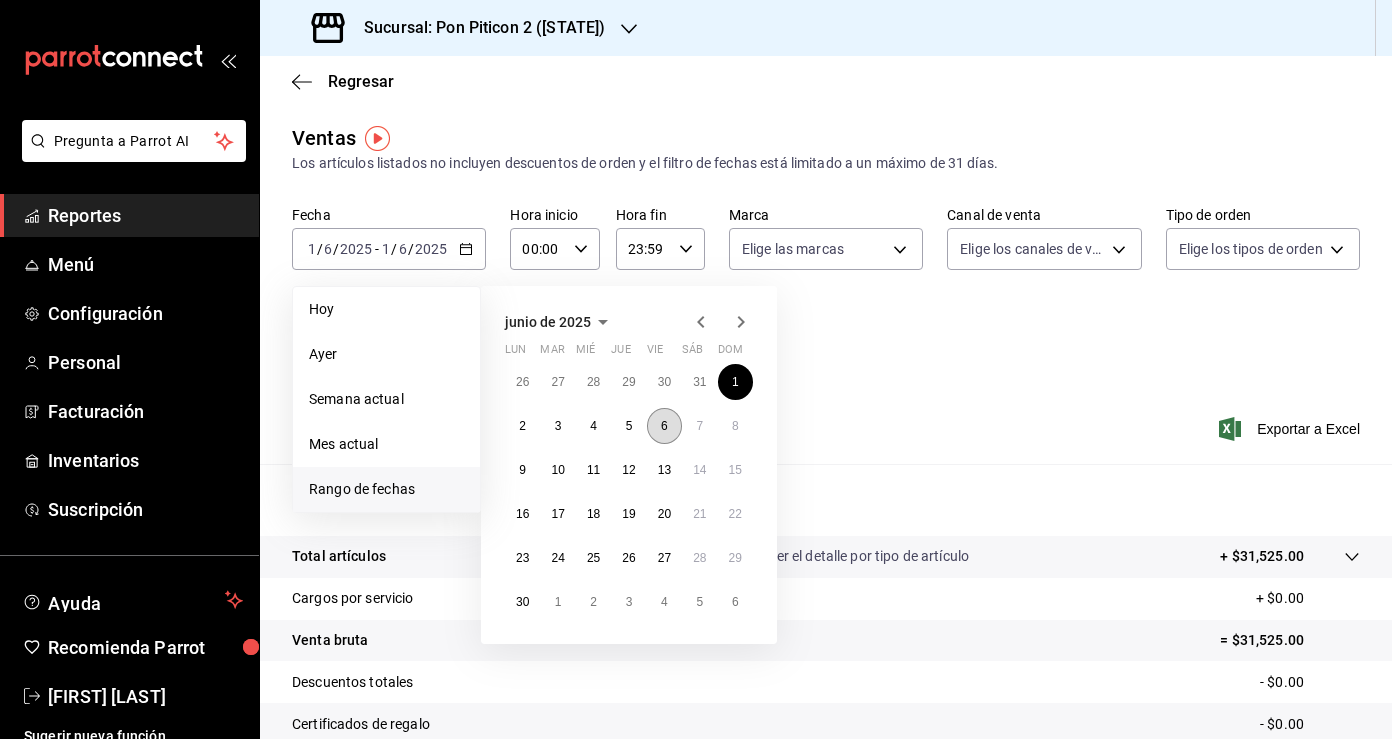 click on "6" at bounding box center (664, 426) 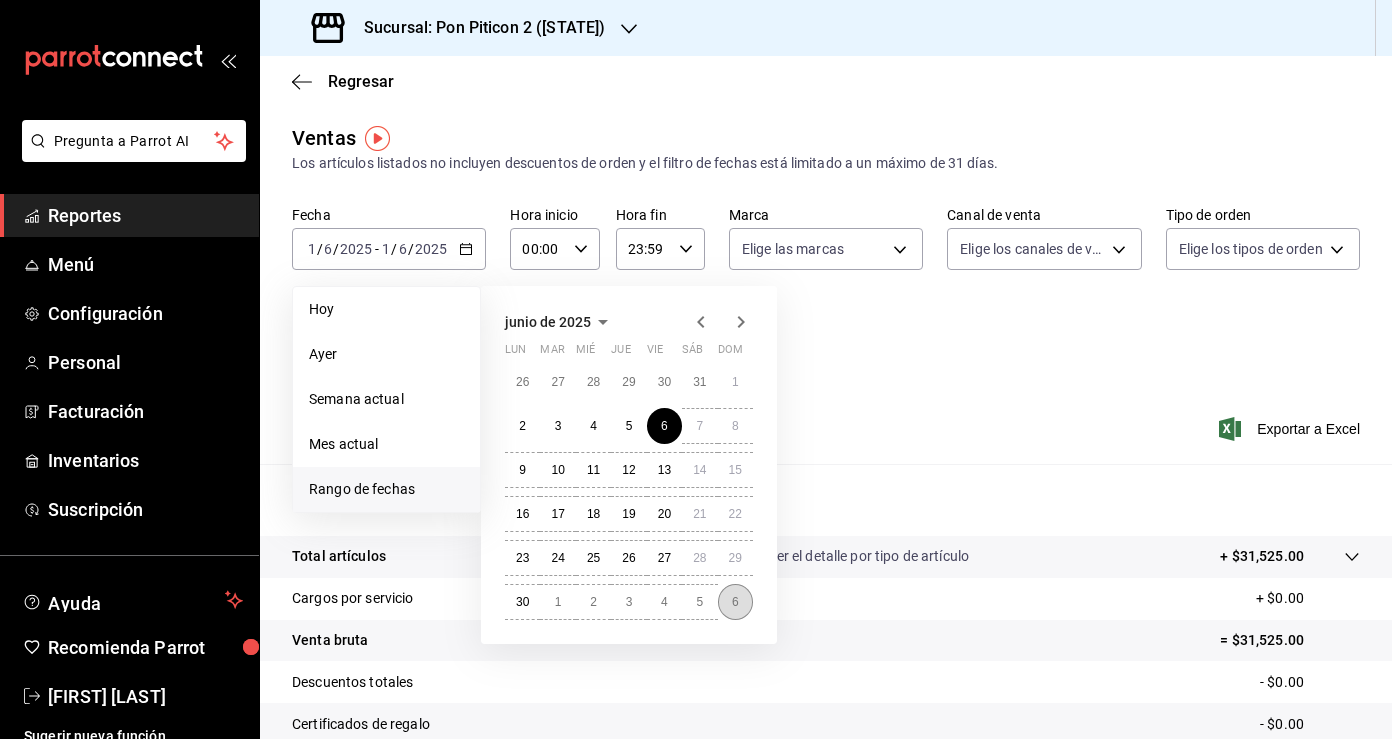 click on "6" at bounding box center (735, 602) 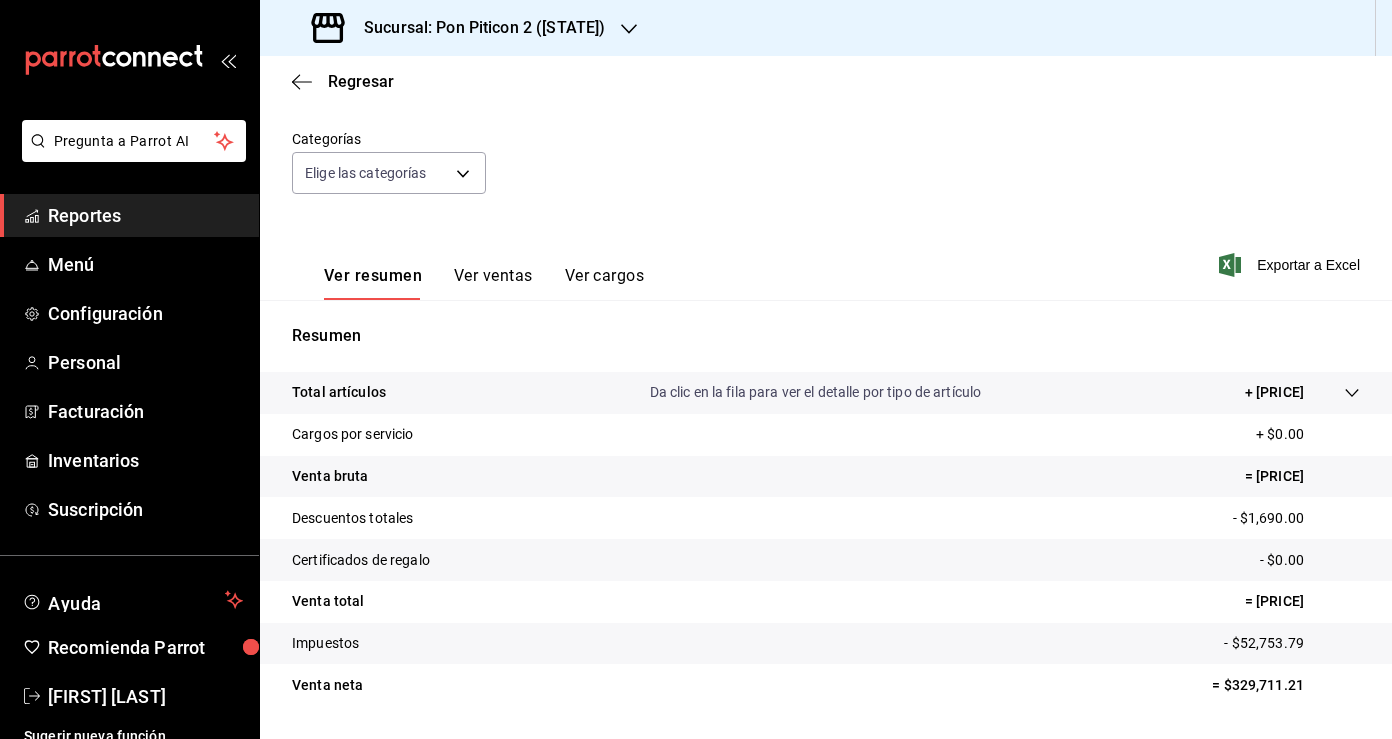 scroll, scrollTop: 219, scrollLeft: 0, axis: vertical 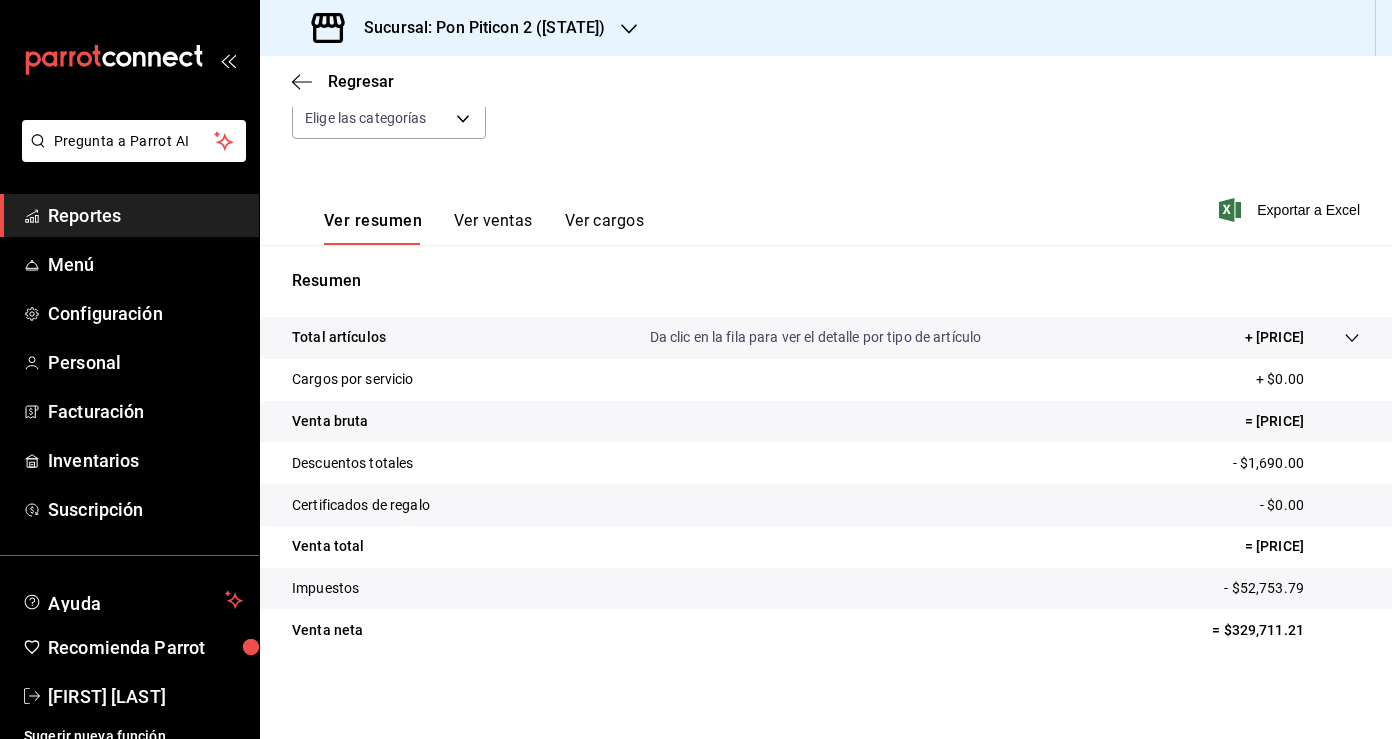 click on "+ [PRICE]" at bounding box center [1274, 337] 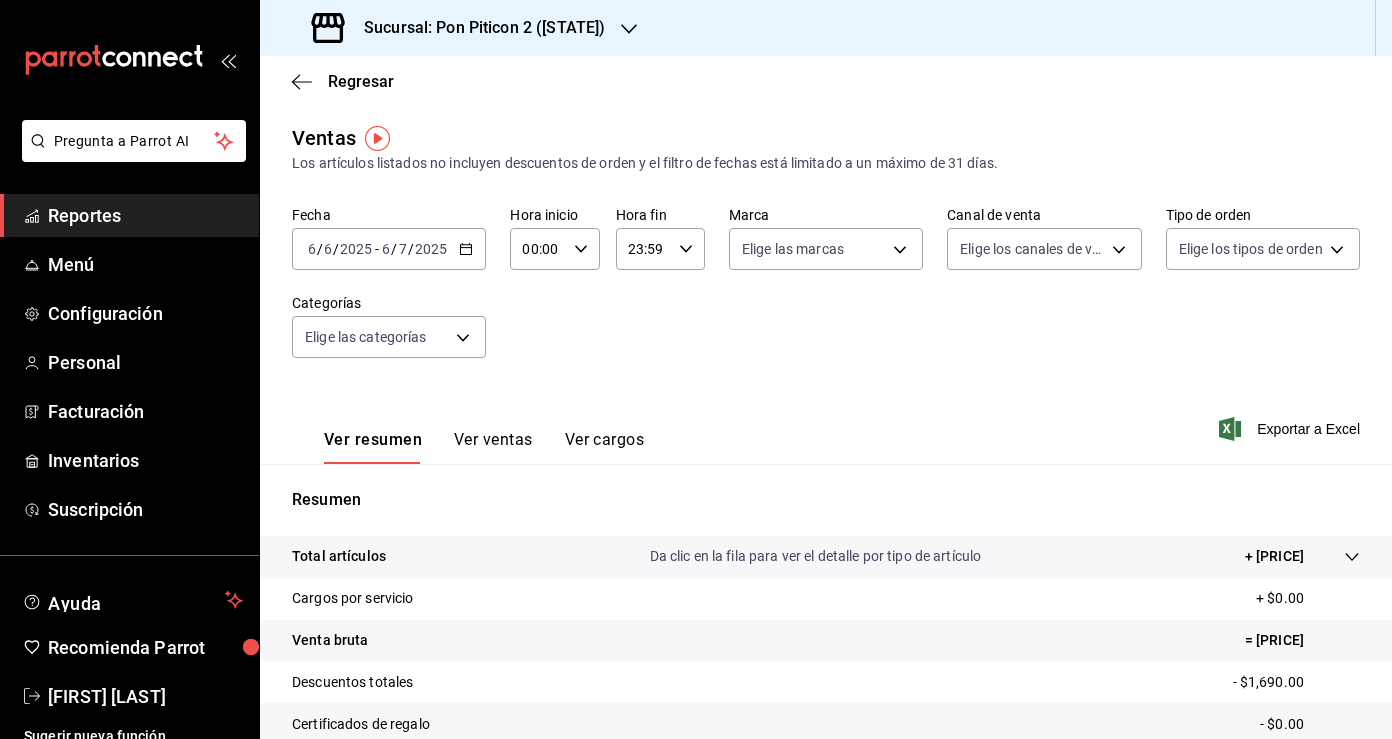 click 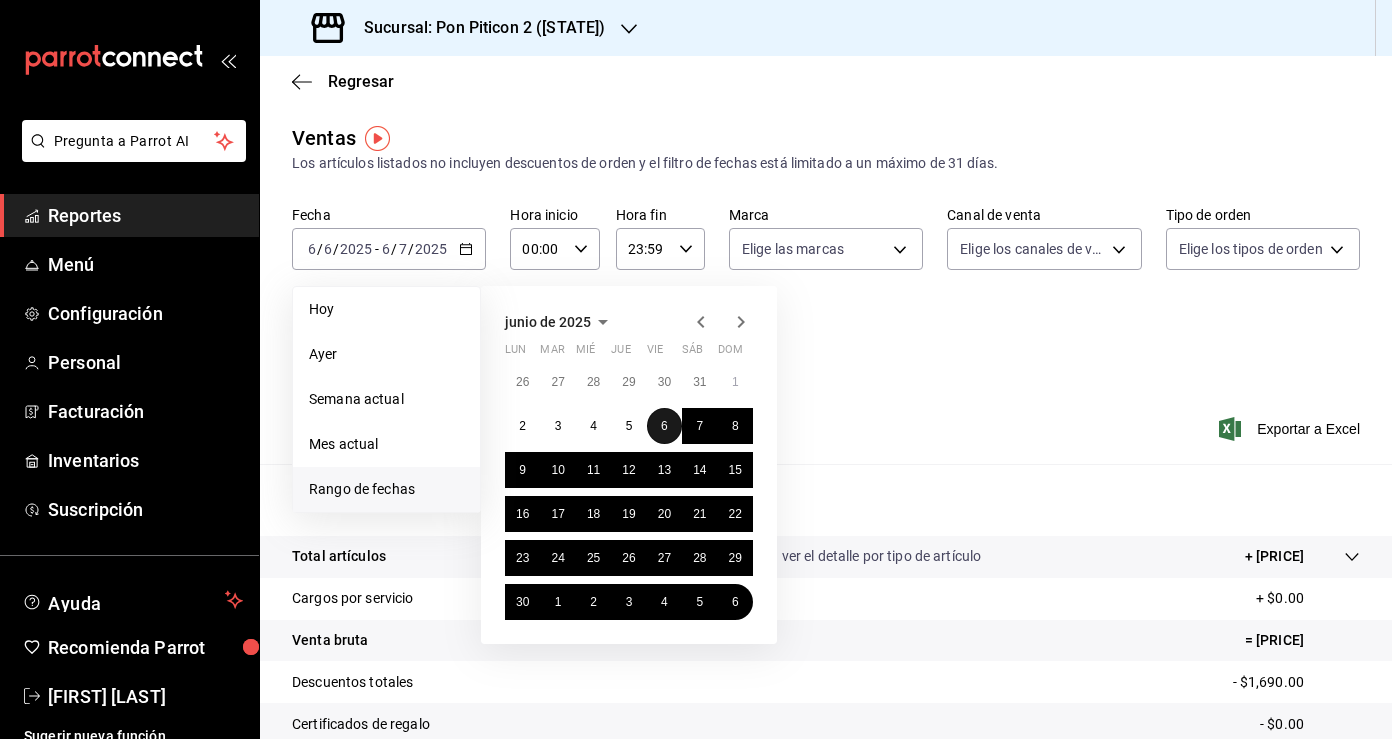 click on "6" at bounding box center [664, 426] 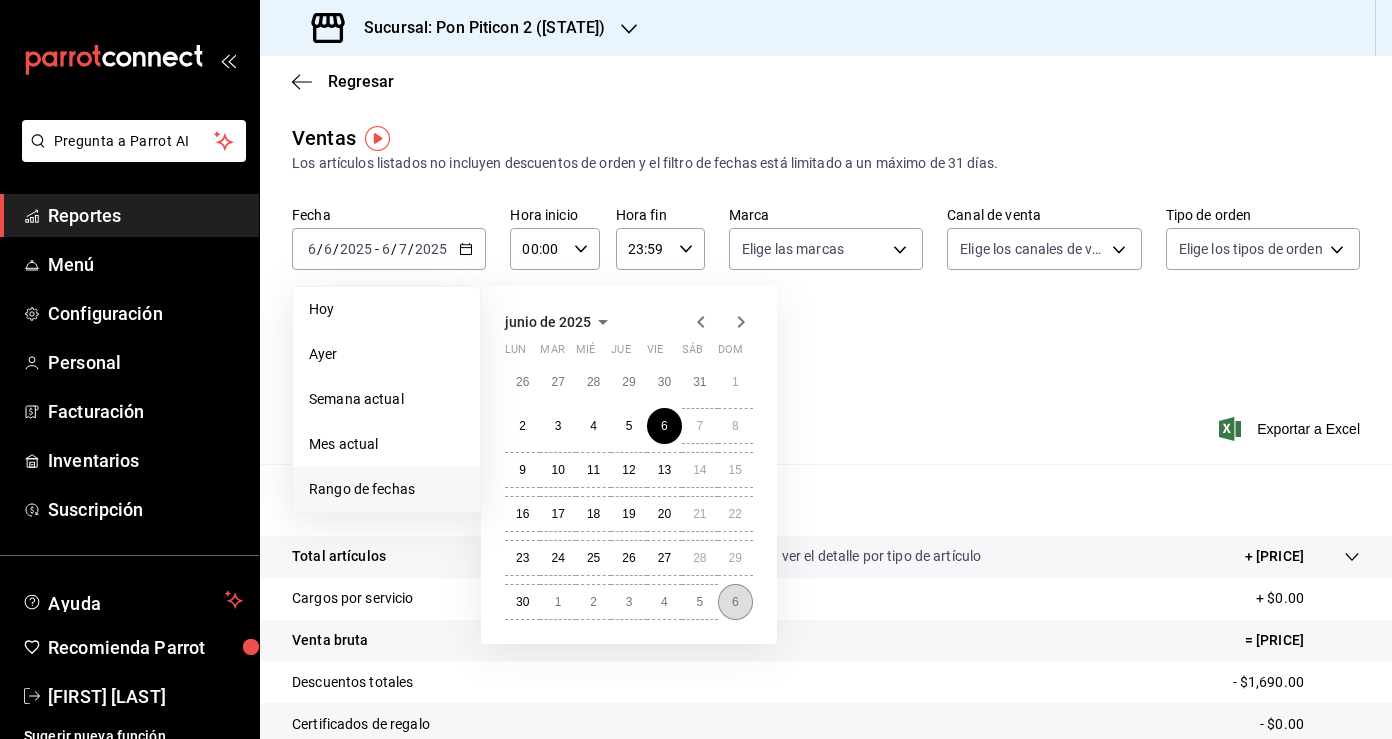 click on "6" at bounding box center [735, 602] 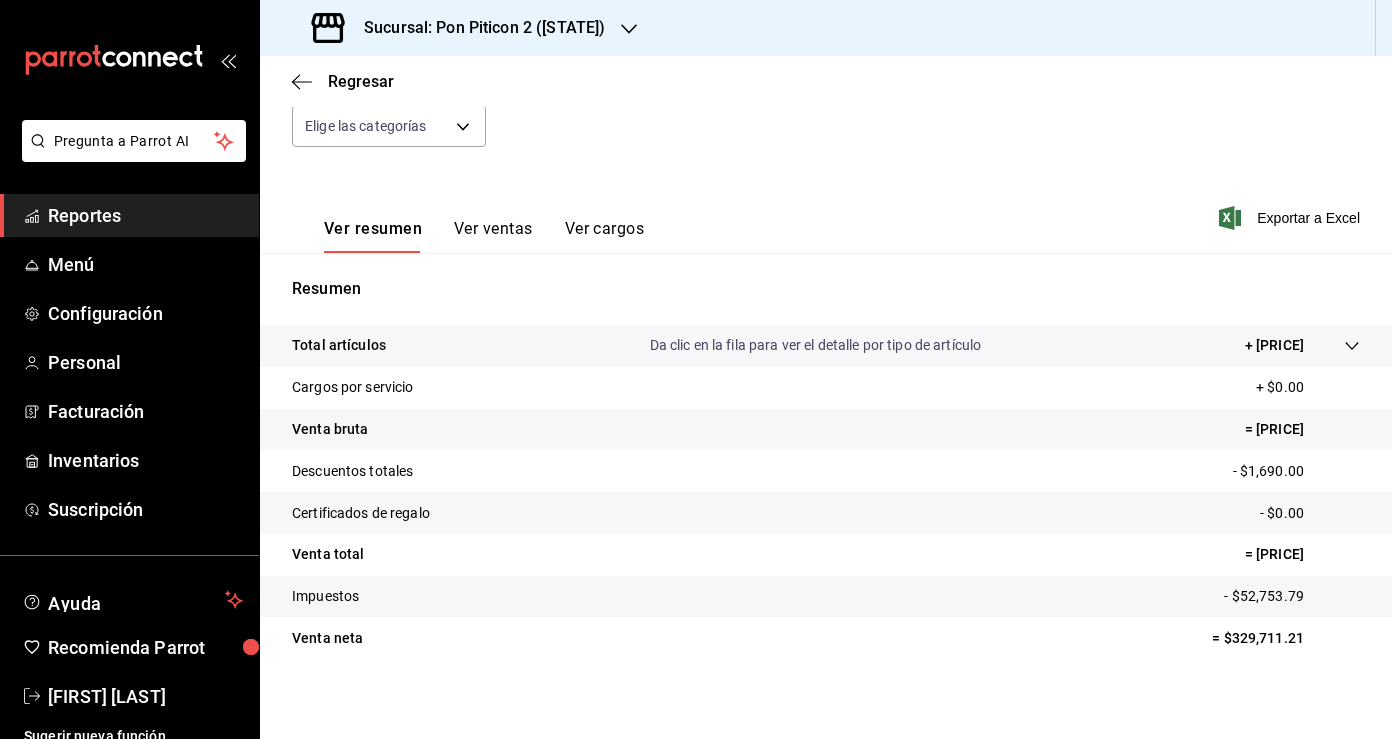 scroll, scrollTop: 219, scrollLeft: 0, axis: vertical 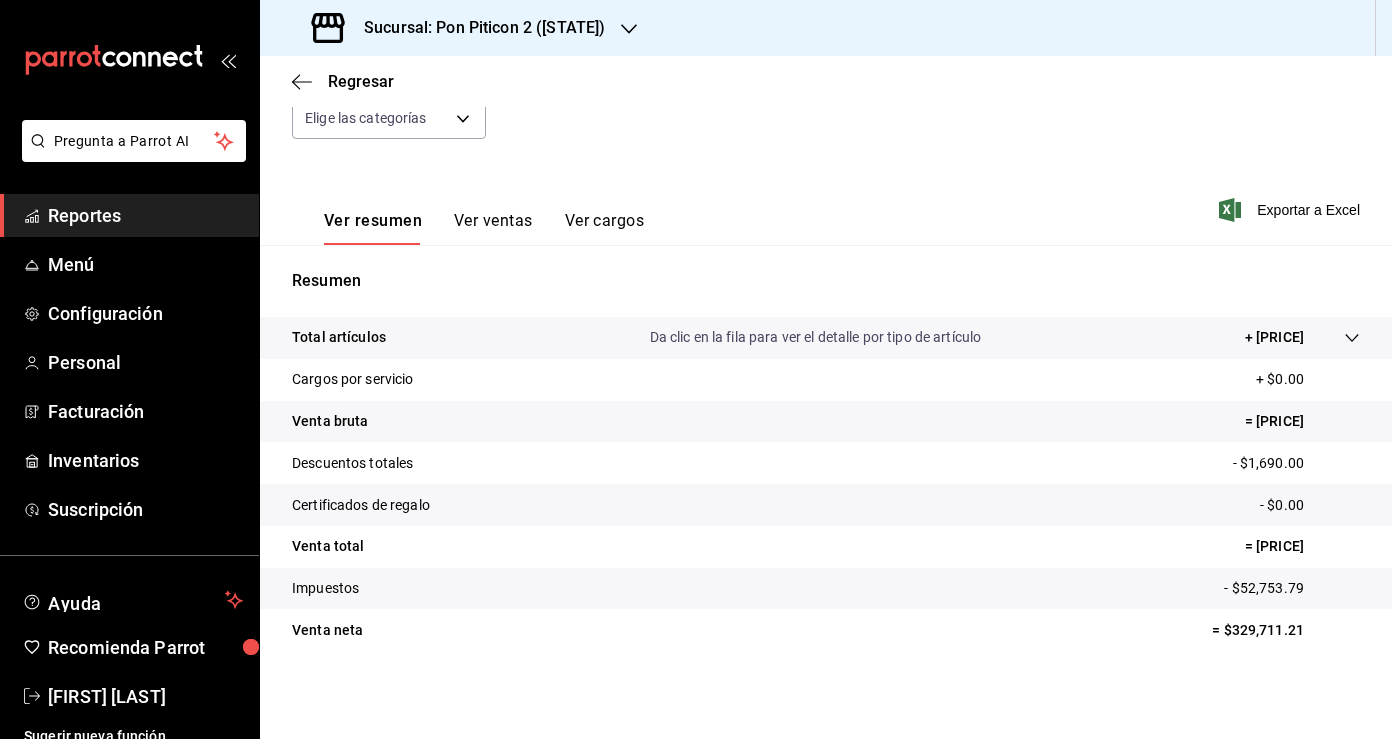 click on "Resumen Total artículos Da clic en la fila para ver el detalle por tipo de artículo + [PRICE] Cargos por servicio + [PRICE] Venta bruta = [PRICE] Descuentos totales - [PRICE] Certificados de regalo - [PRICE] Venta total = [PRICE] Impuestos - [PRICE] Venta neta = [PRICE]" at bounding box center (826, 460) 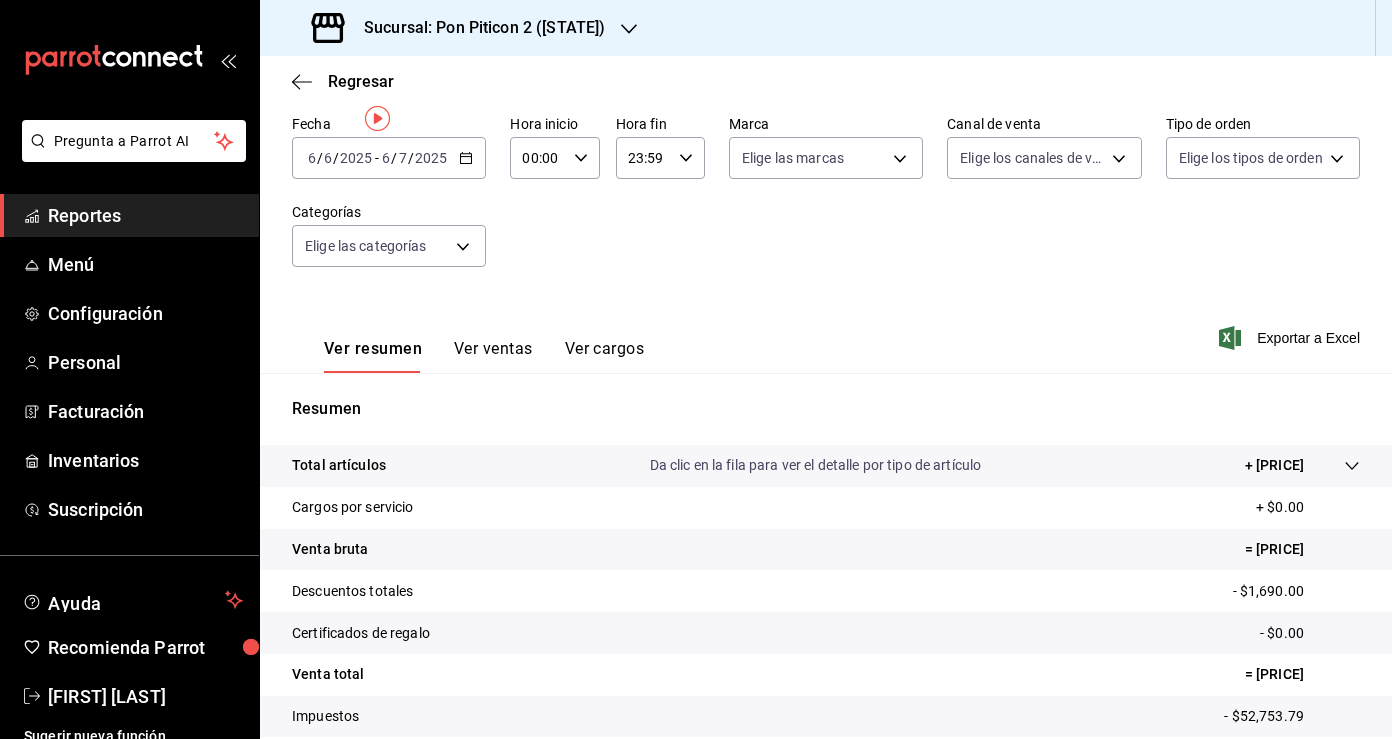 scroll, scrollTop: 0, scrollLeft: 0, axis: both 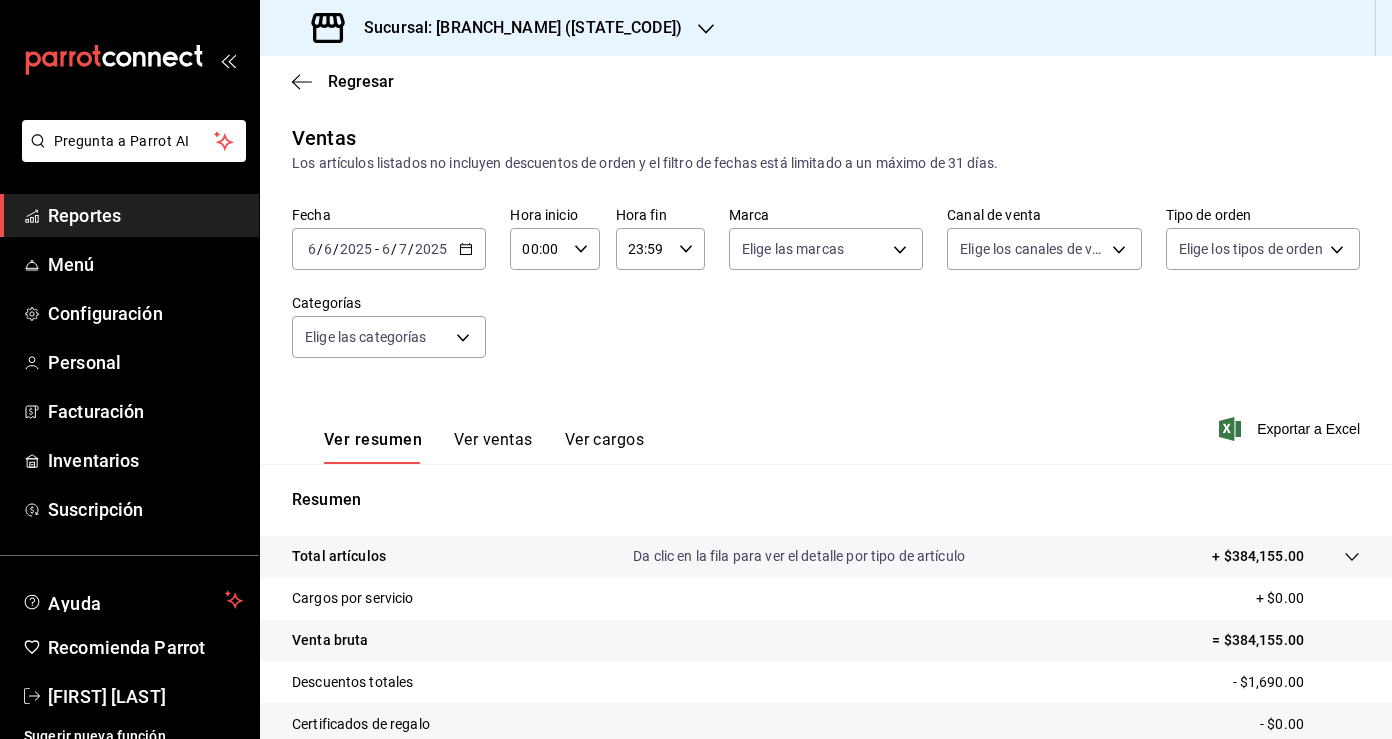 click 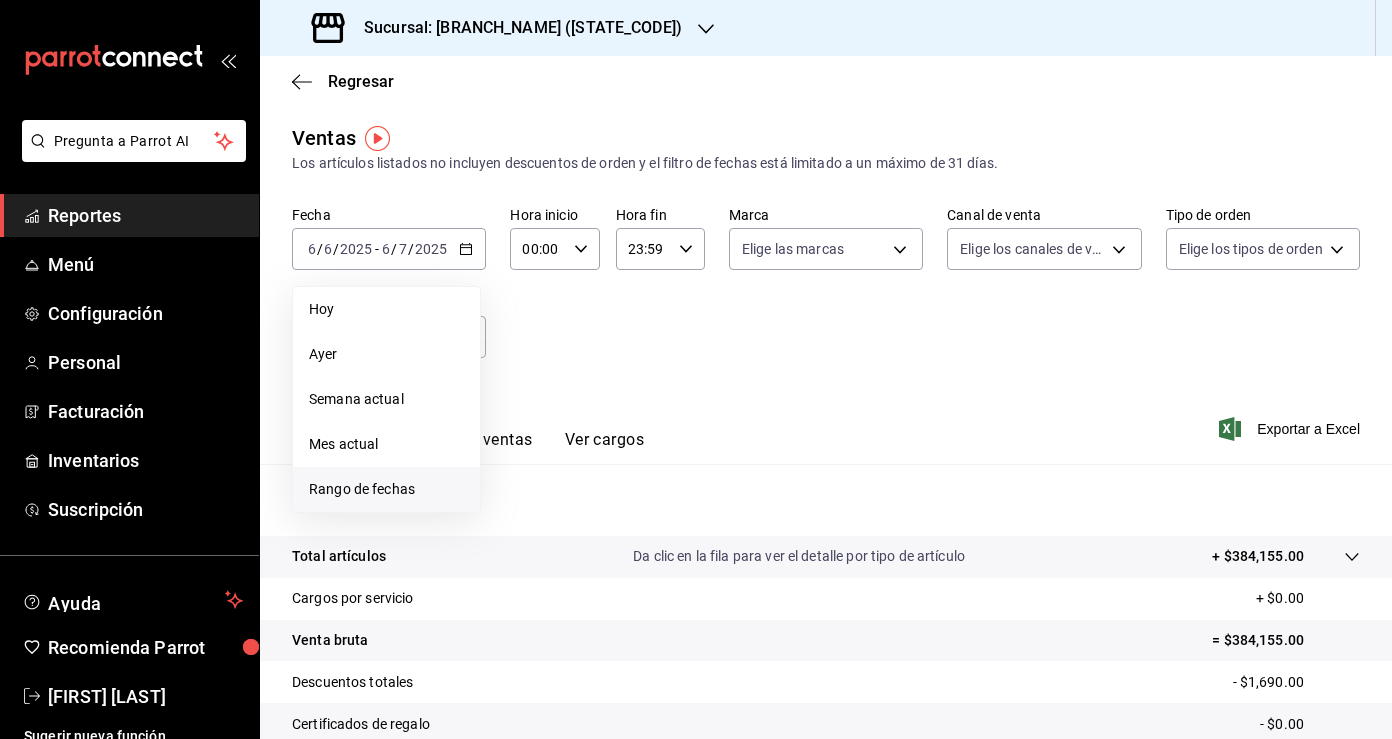 click on "Rango de fechas" at bounding box center (386, 489) 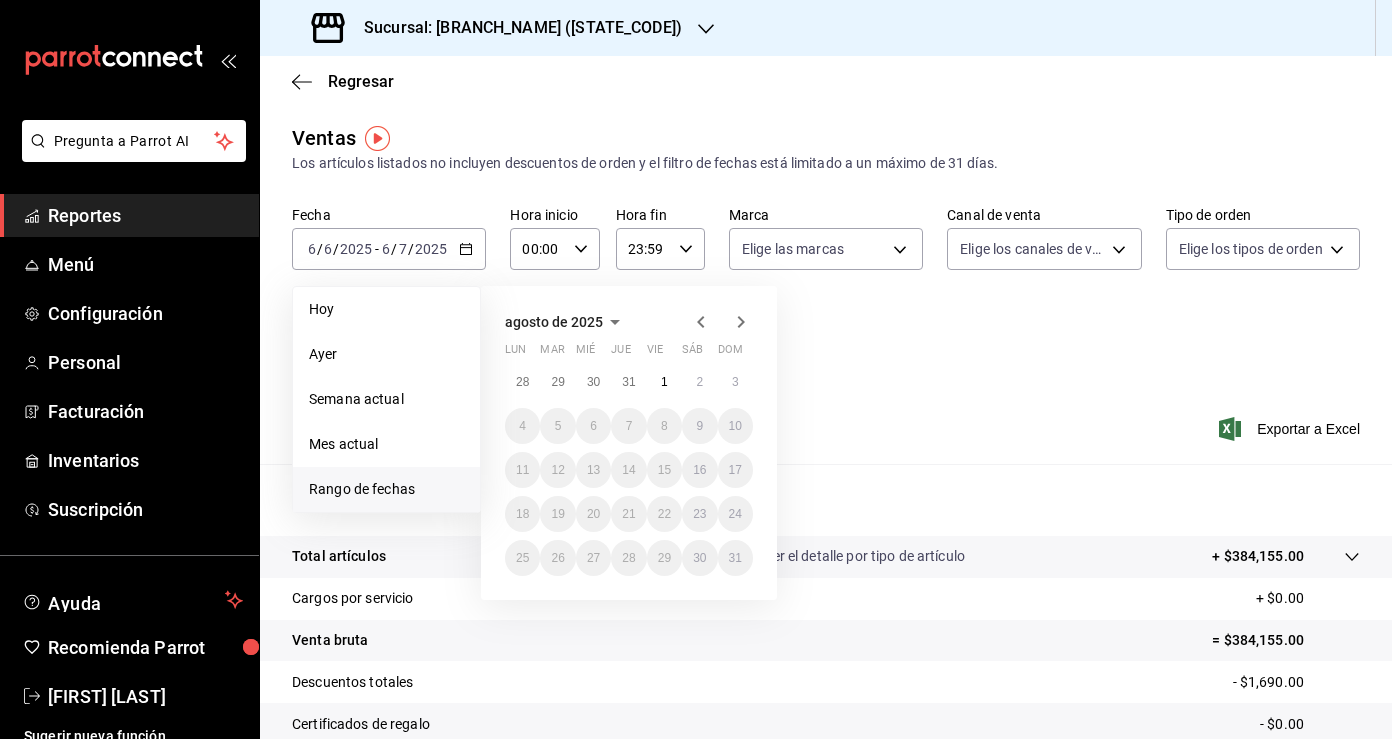 click 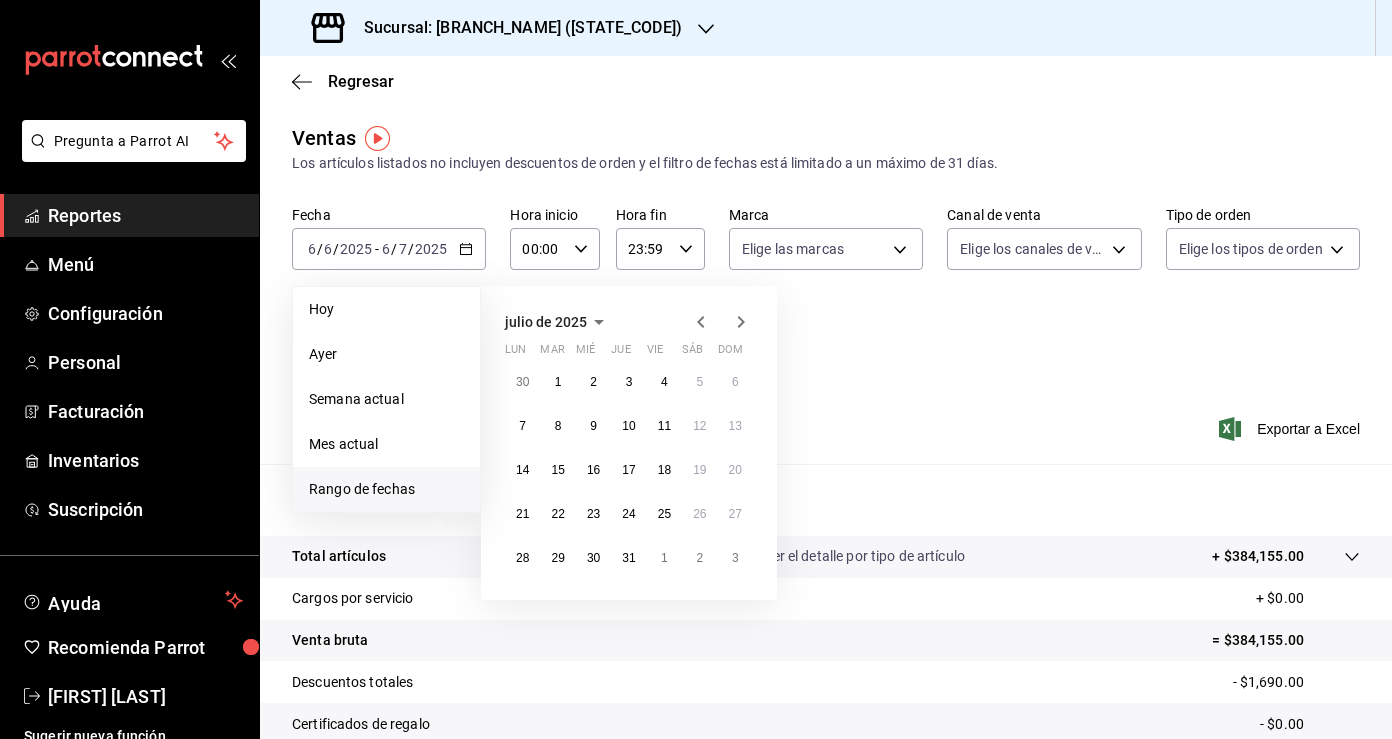 click 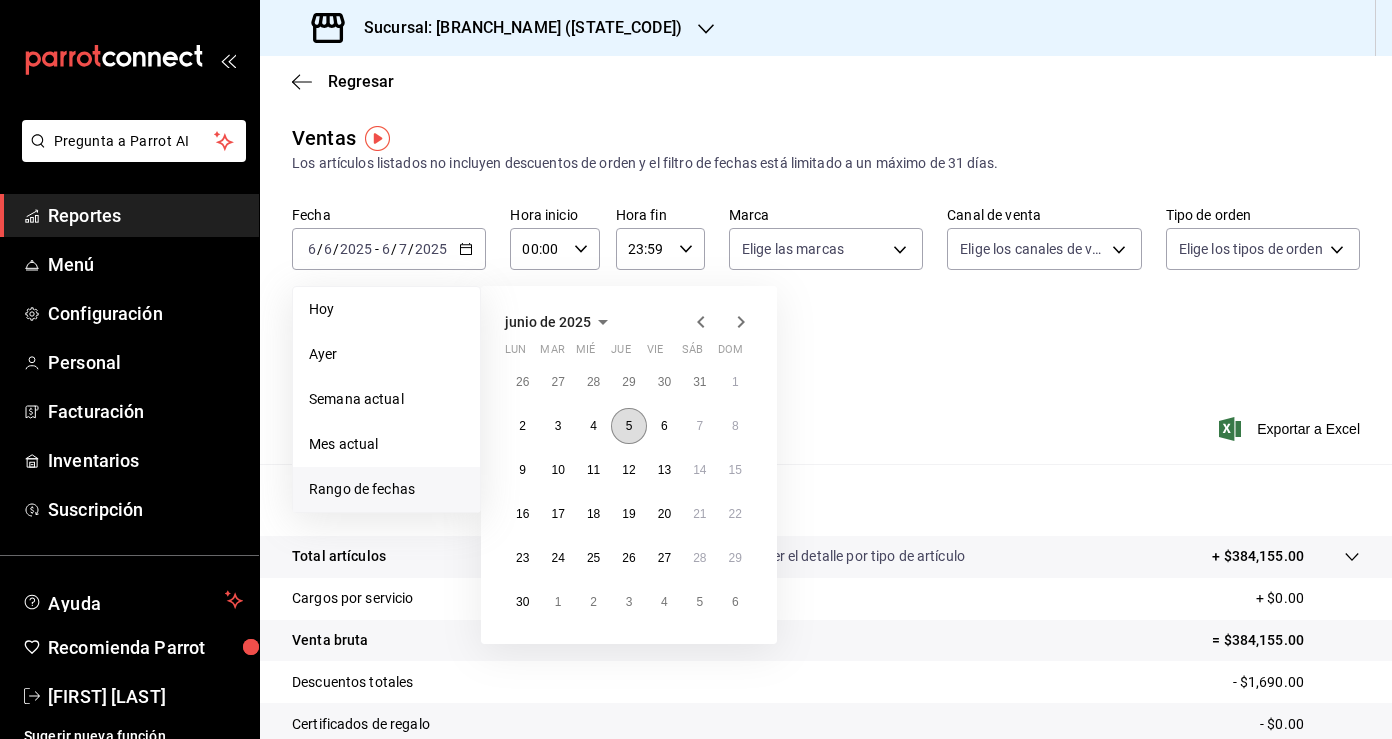 click on "5" at bounding box center [629, 426] 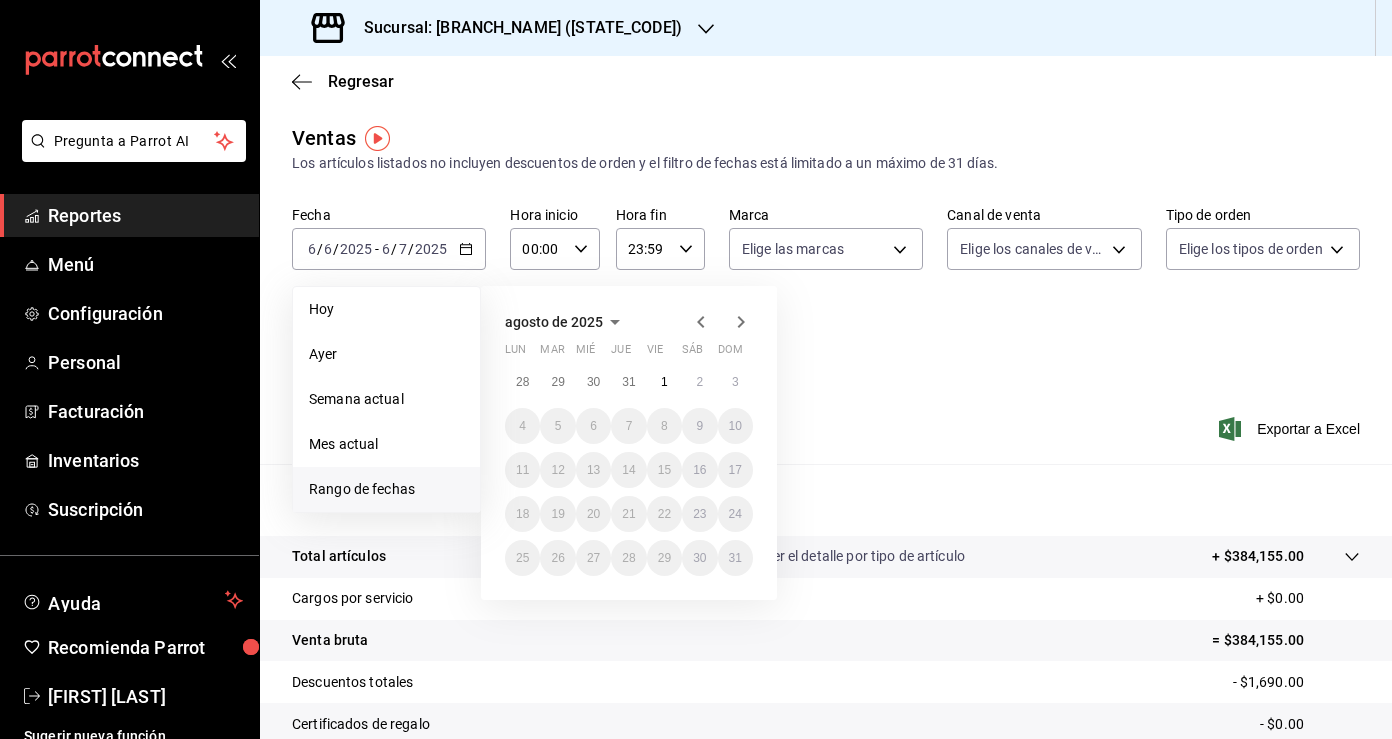 click 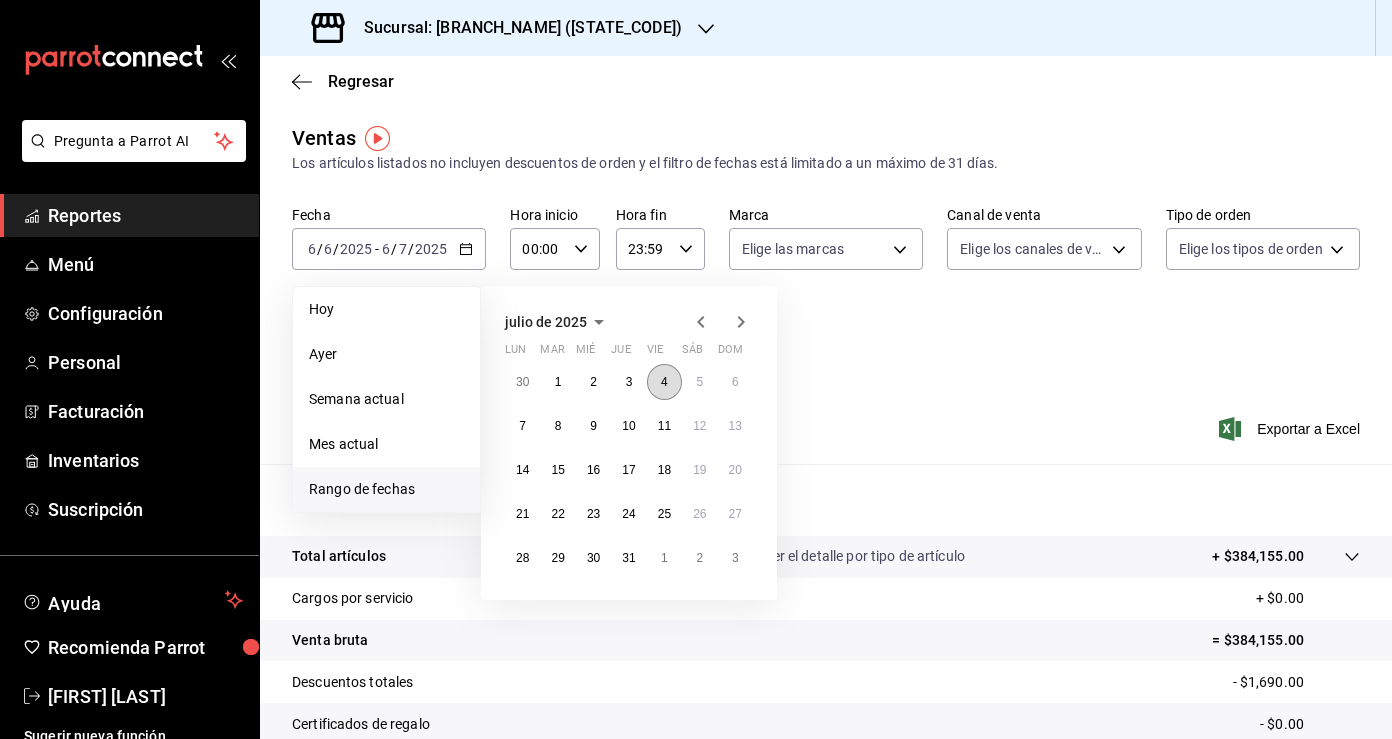 click on "4" at bounding box center [664, 382] 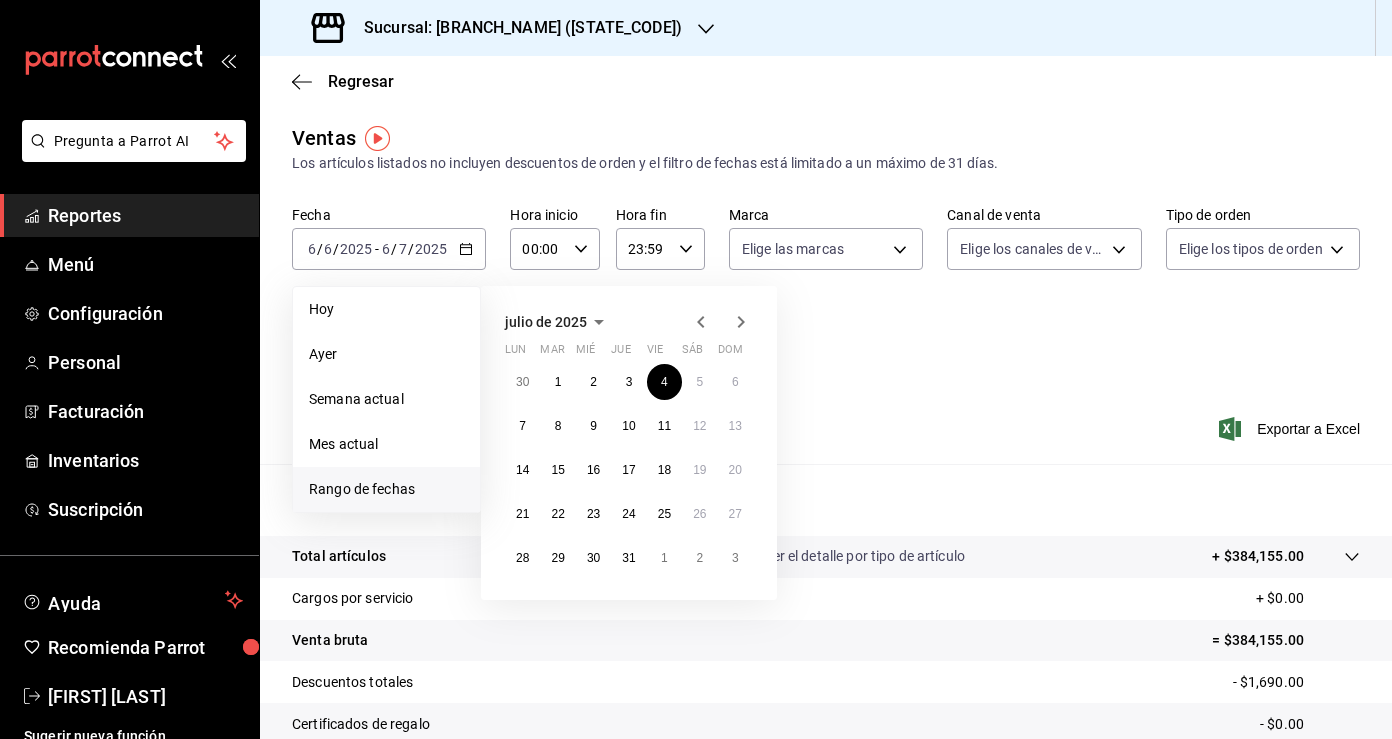 click 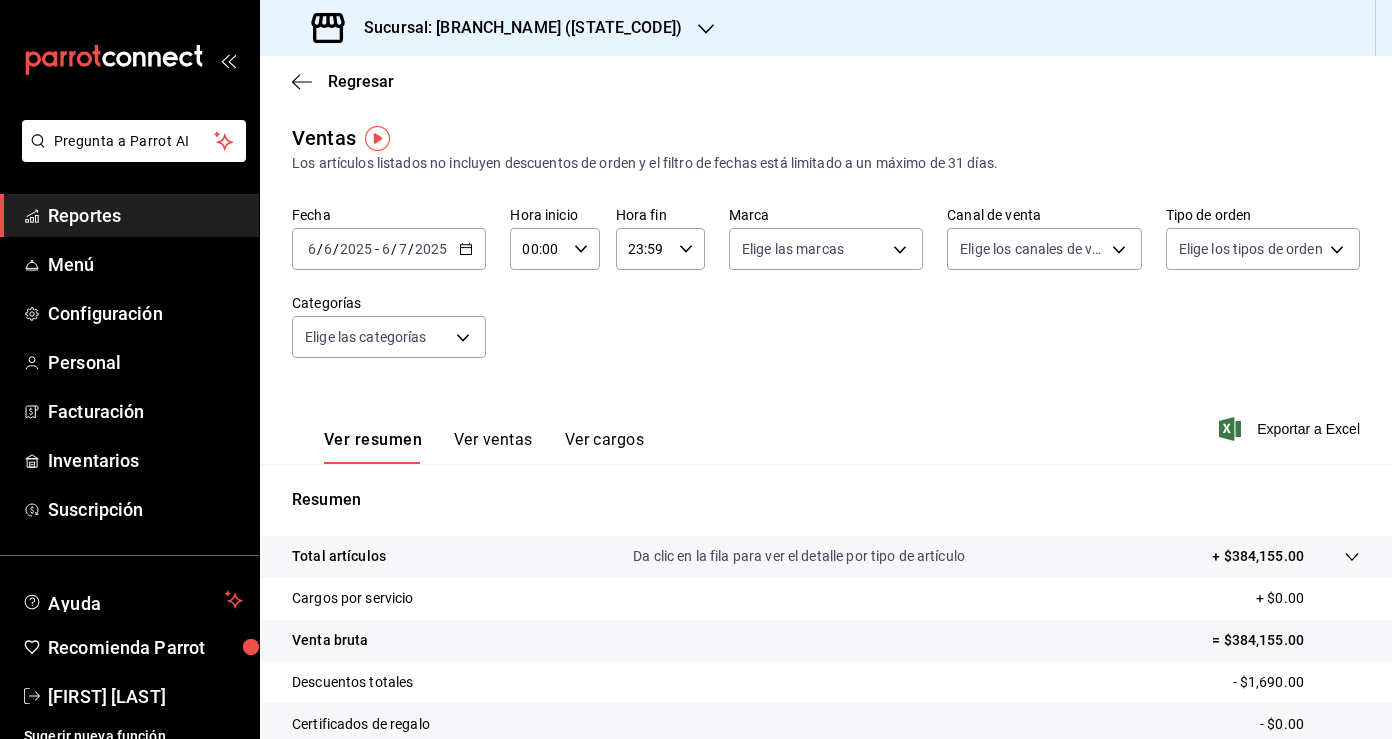click on "Ver resumen Ver ventas Ver cargos Exportar a Excel" at bounding box center [826, 423] 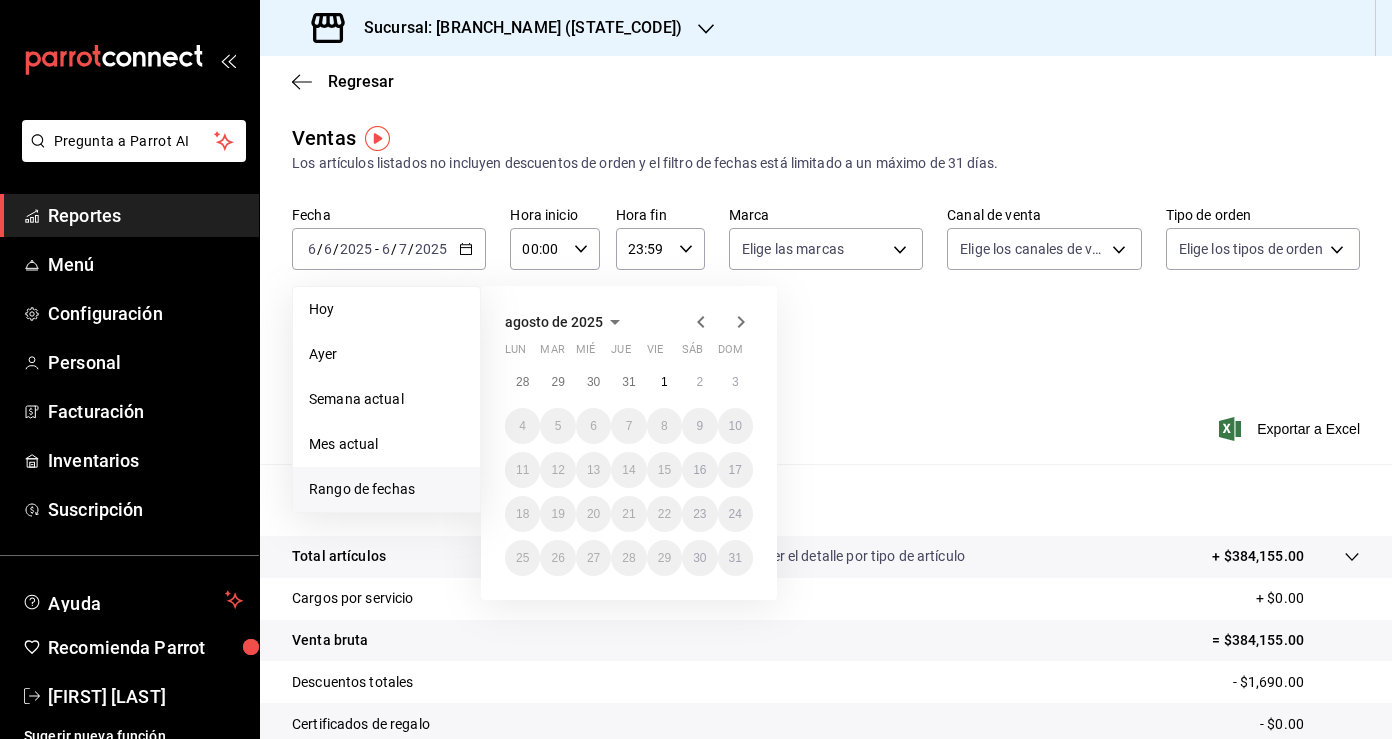 click 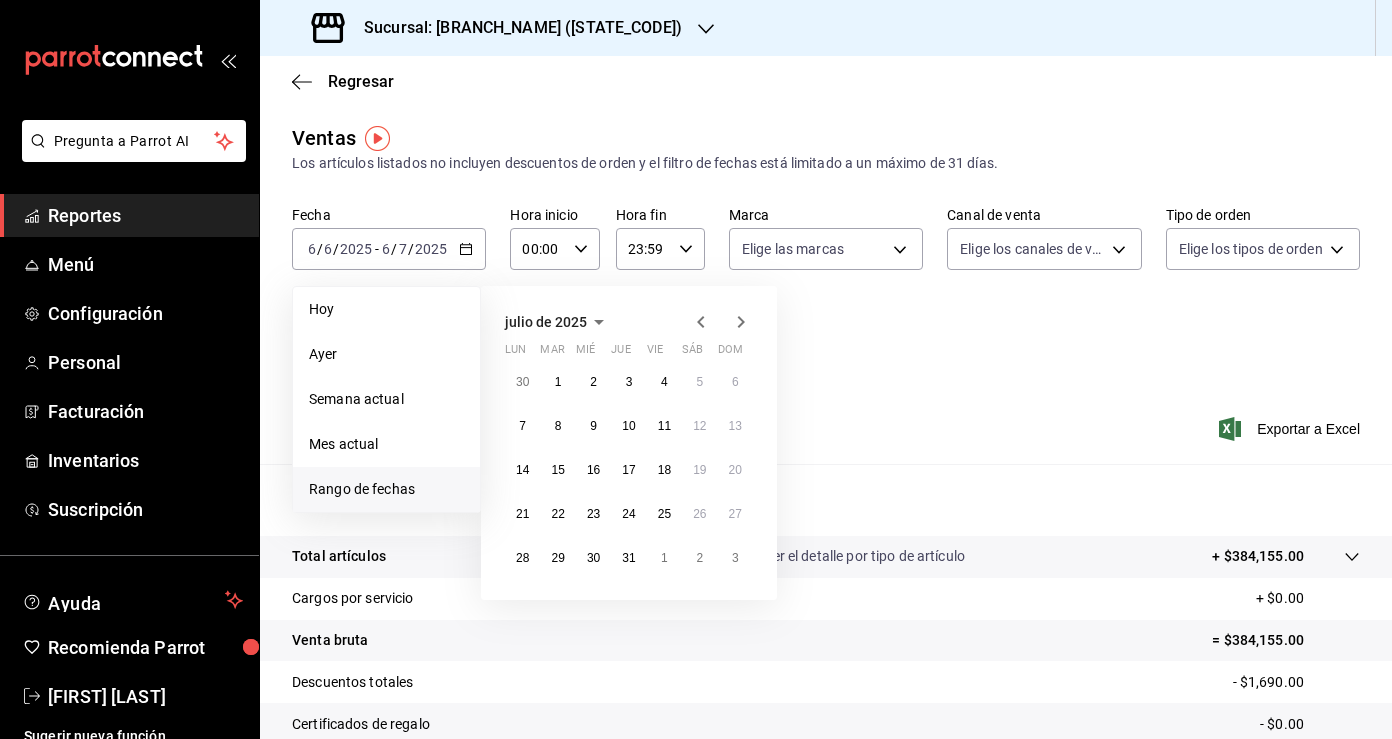 click 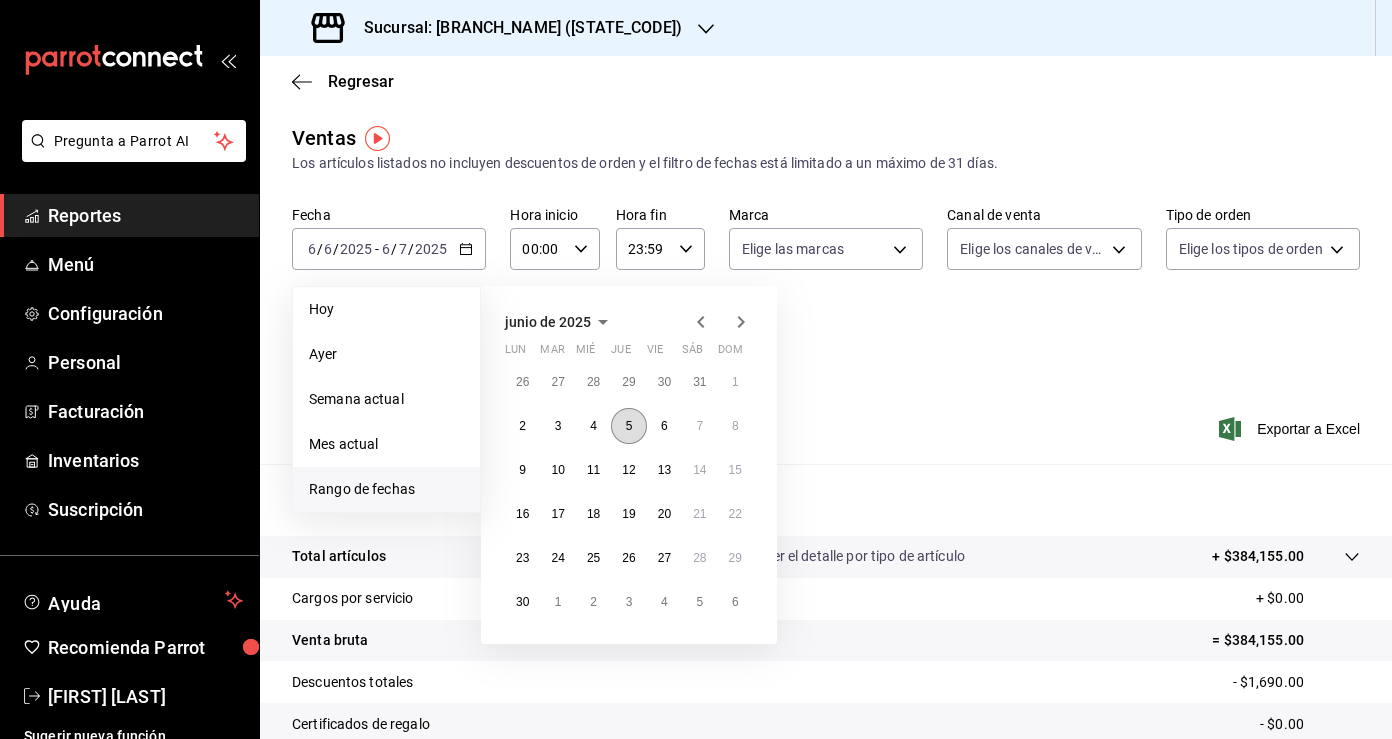 click on "5" at bounding box center (629, 426) 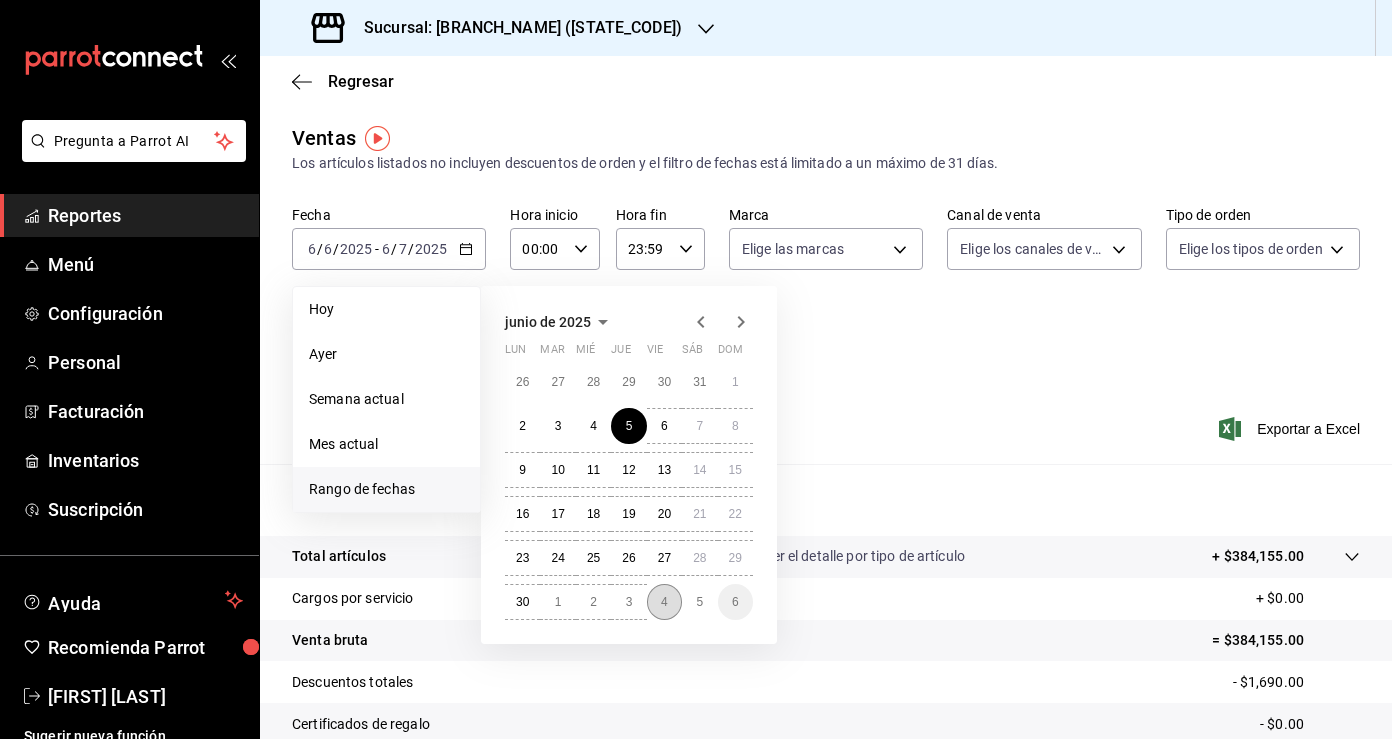 click on "4" at bounding box center [664, 602] 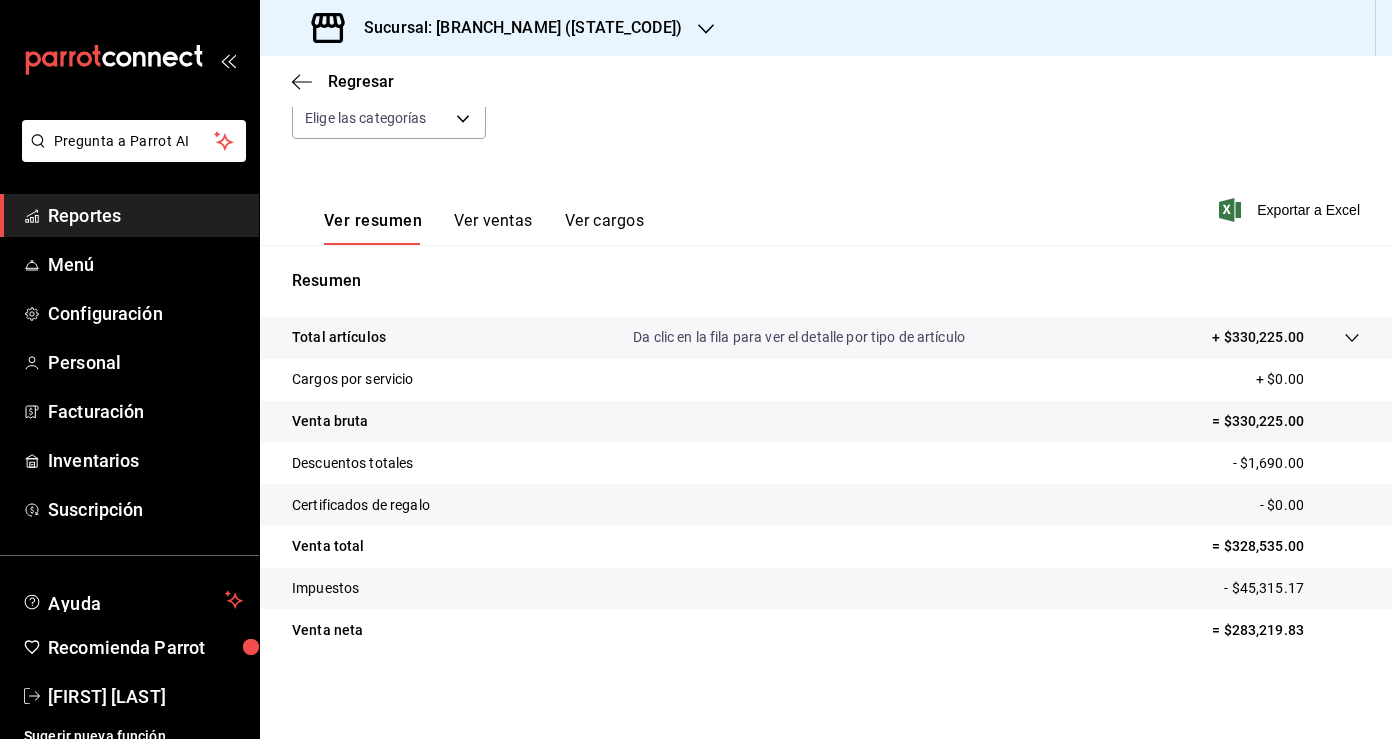scroll, scrollTop: 208, scrollLeft: 0, axis: vertical 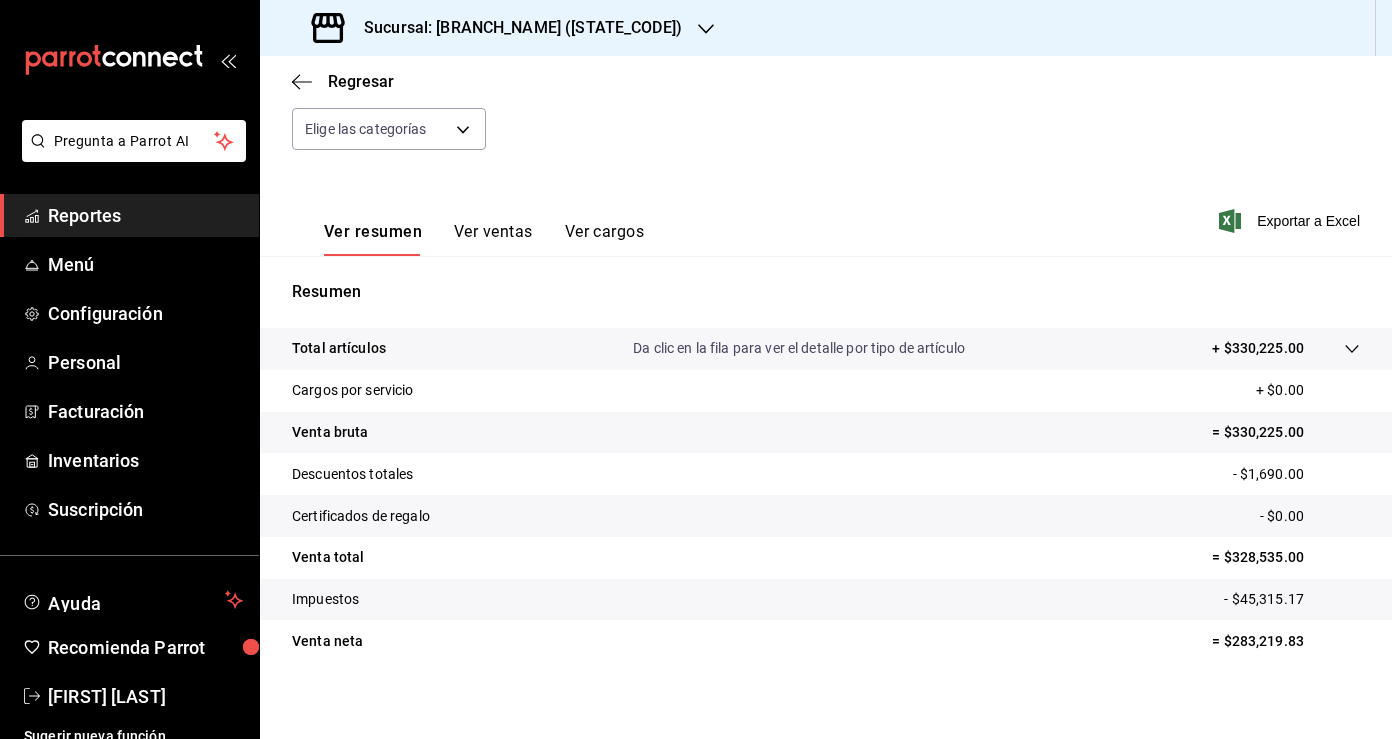 click on "= $328,535.00" at bounding box center [1286, 557] 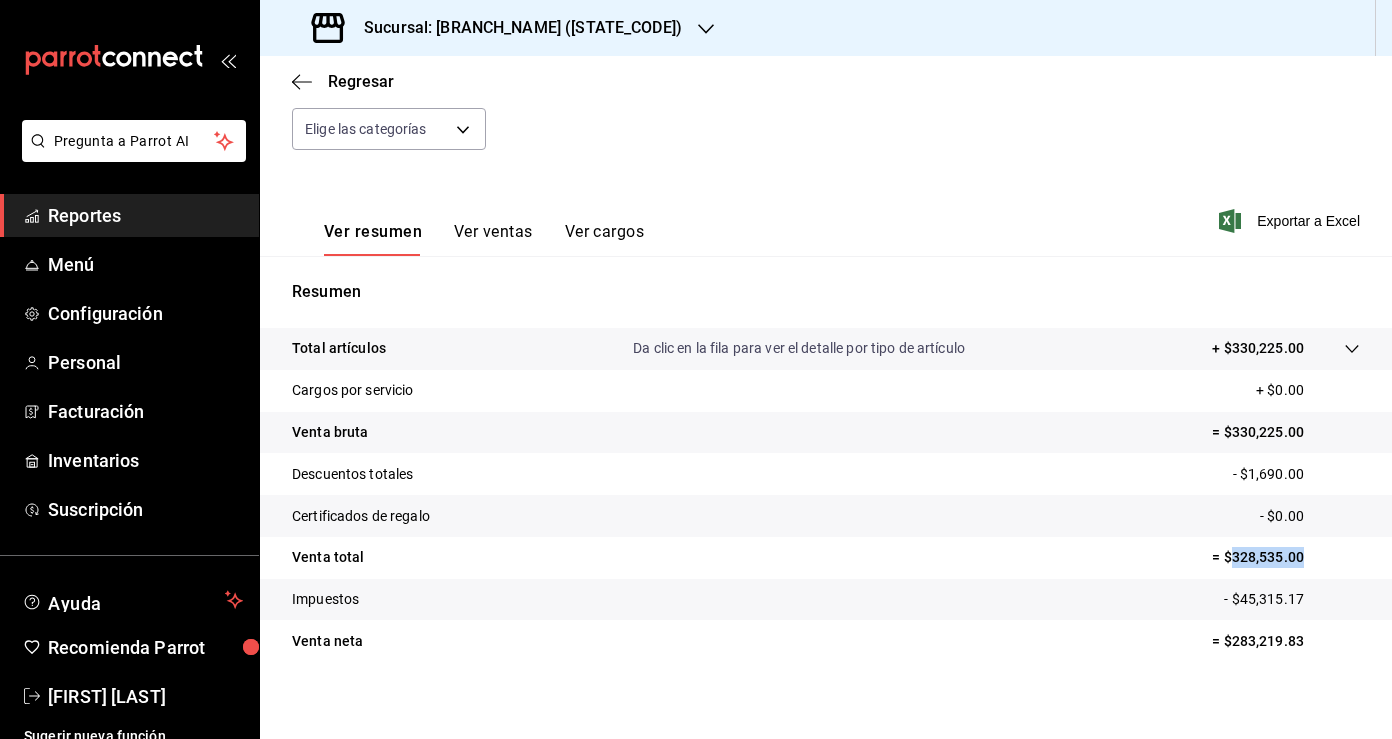 click on "= $328,535.00" at bounding box center (1286, 557) 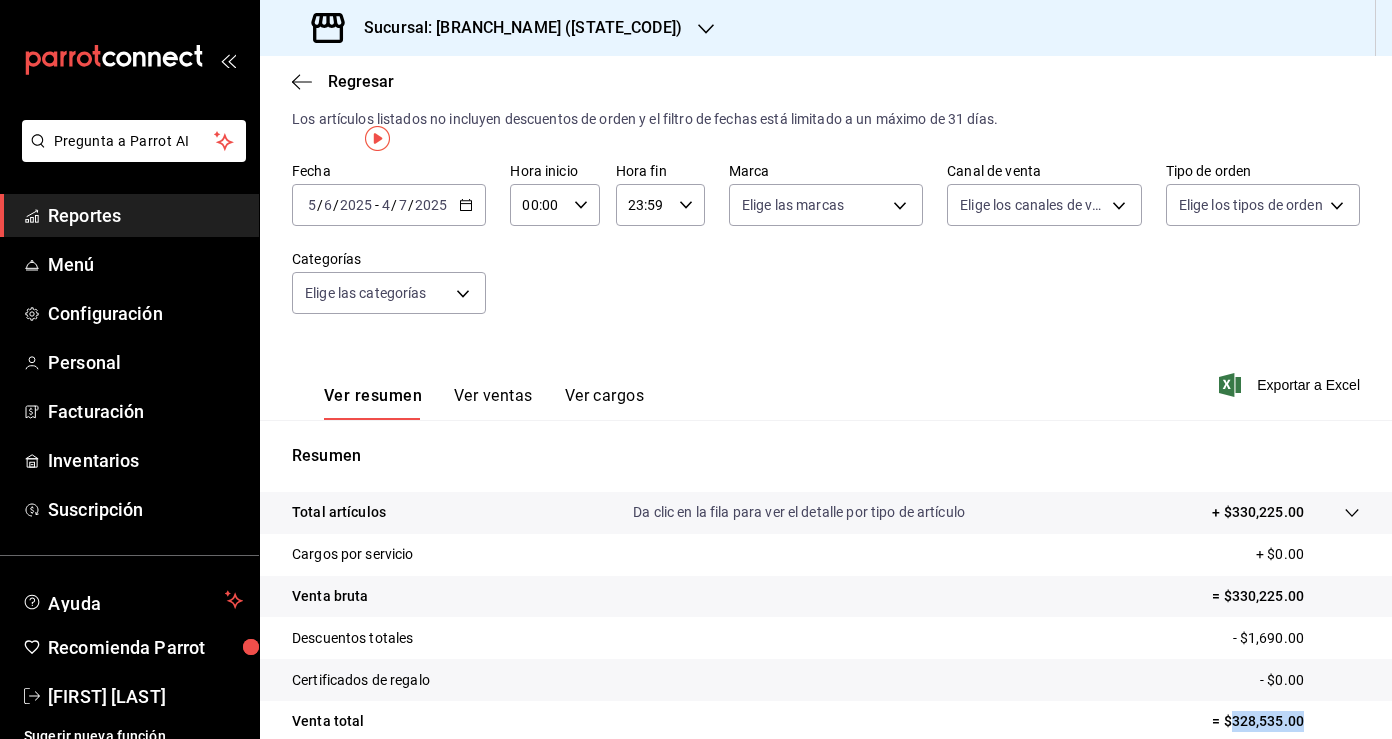 scroll, scrollTop: 0, scrollLeft: 0, axis: both 